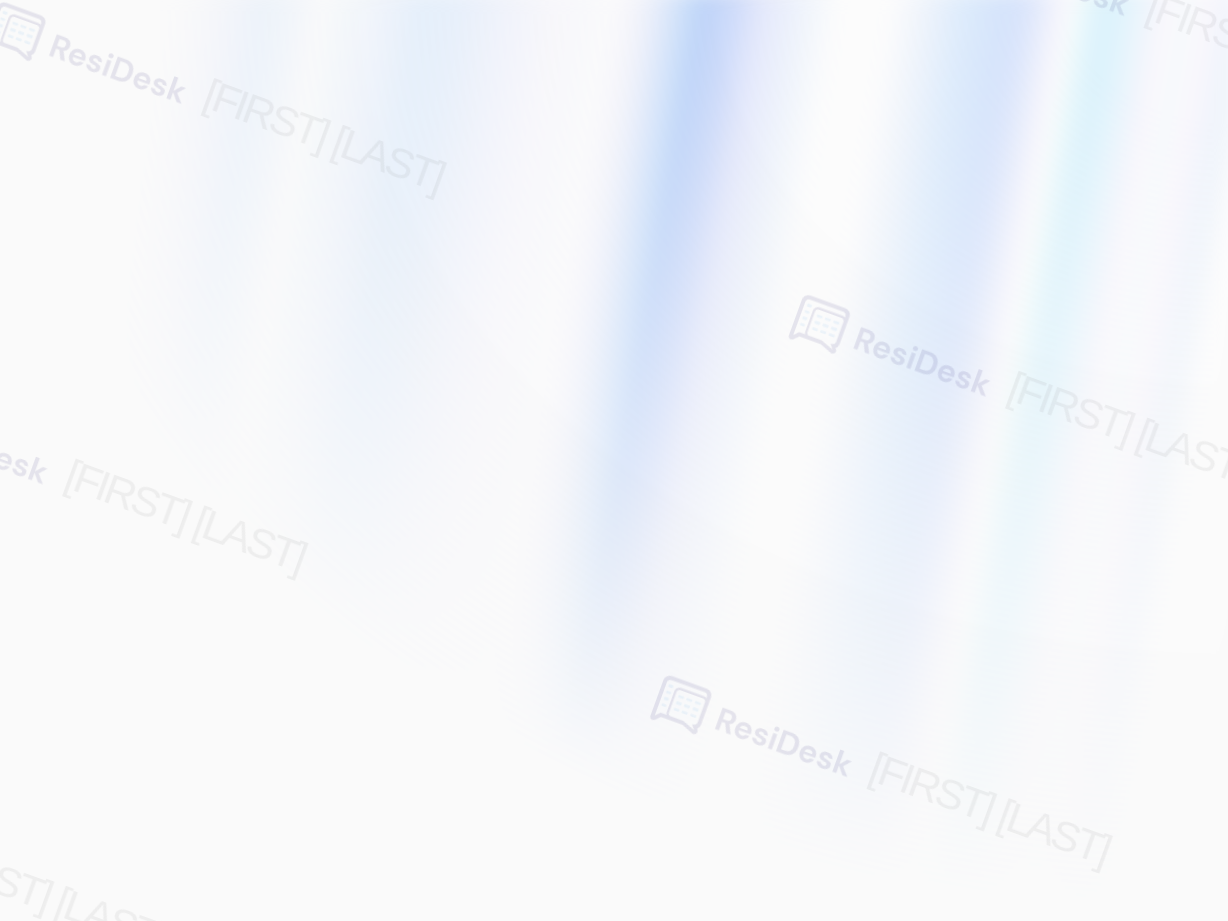 scroll, scrollTop: 0, scrollLeft: 0, axis: both 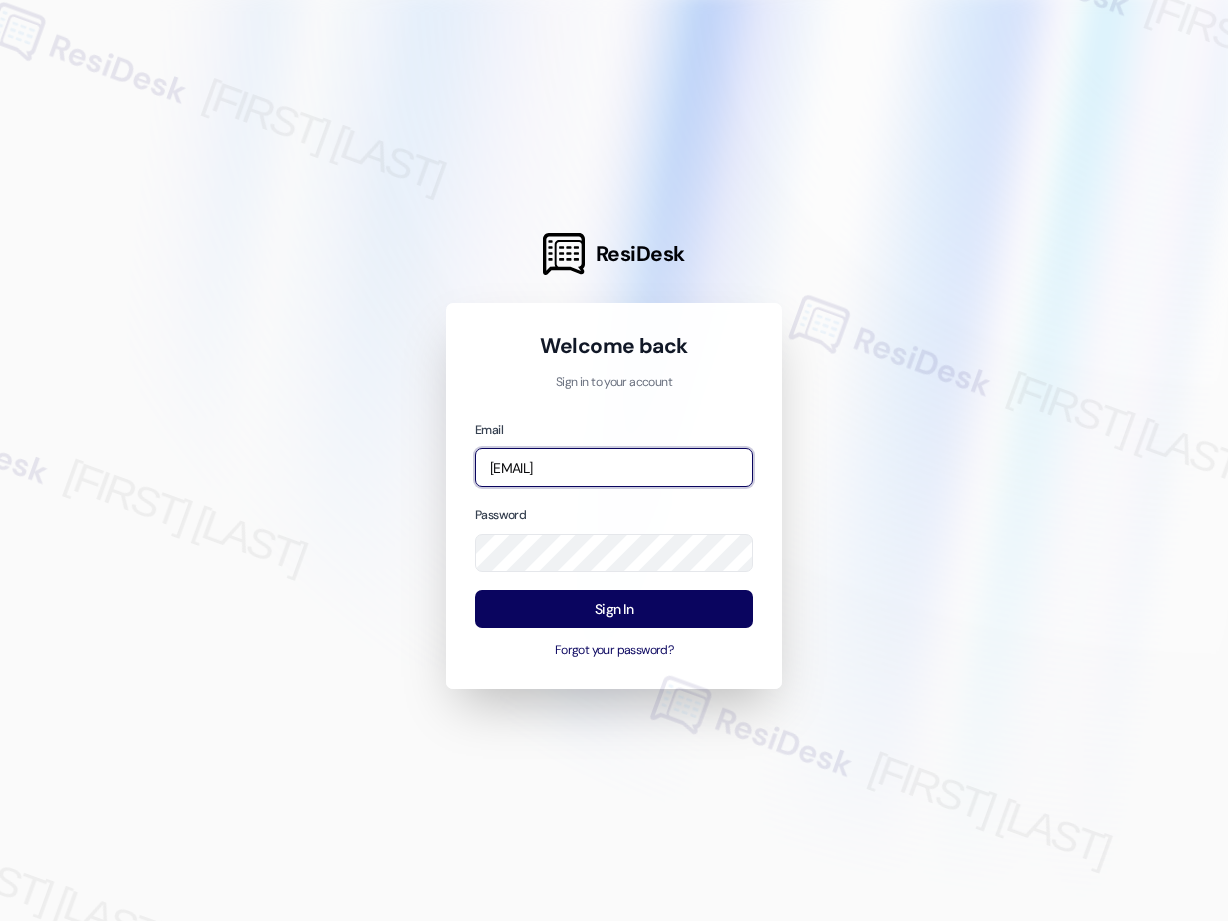 click on "[EMAIL]" at bounding box center (614, 467) 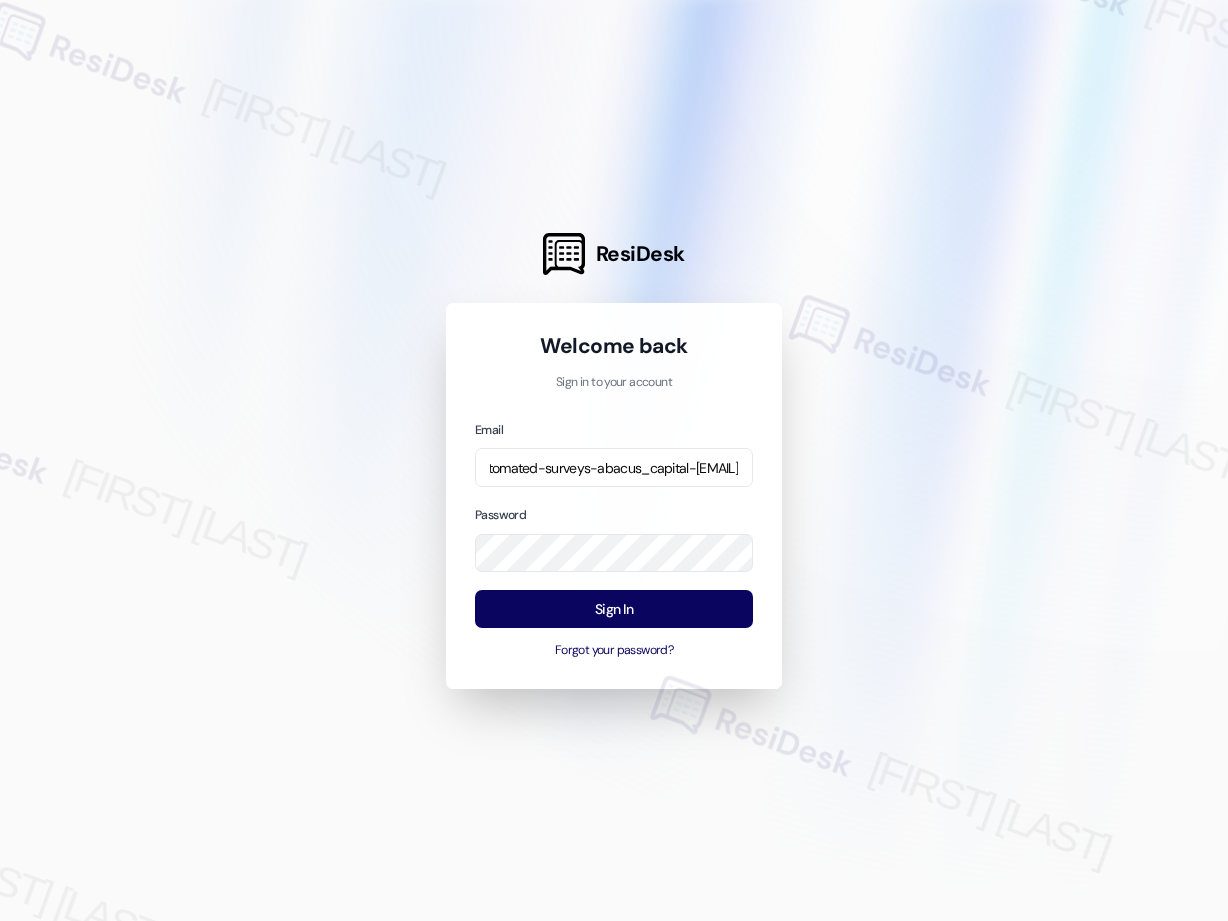 scroll, scrollTop: 0, scrollLeft: 120, axis: horizontal 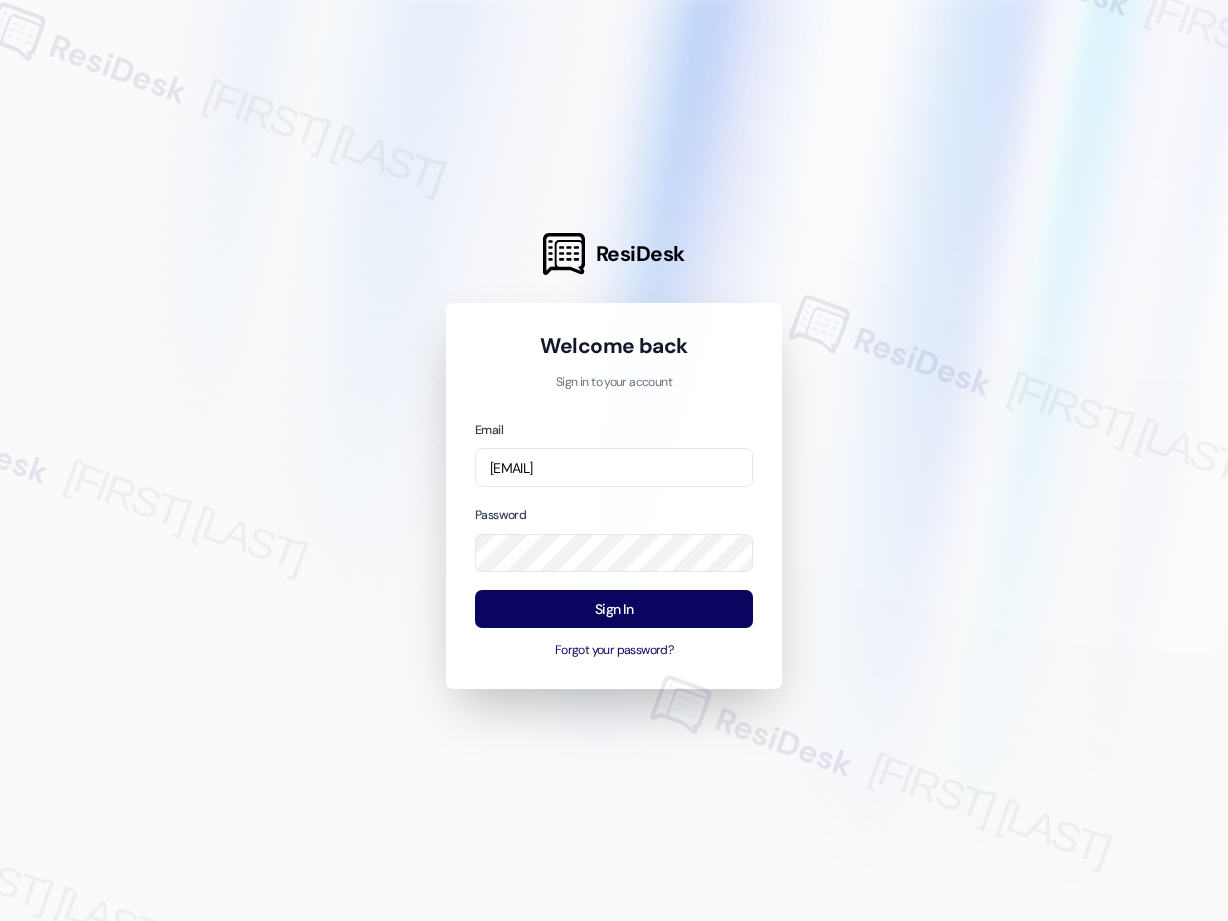 drag, startPoint x: 593, startPoint y: 465, endPoint x: 664, endPoint y: 465, distance: 71 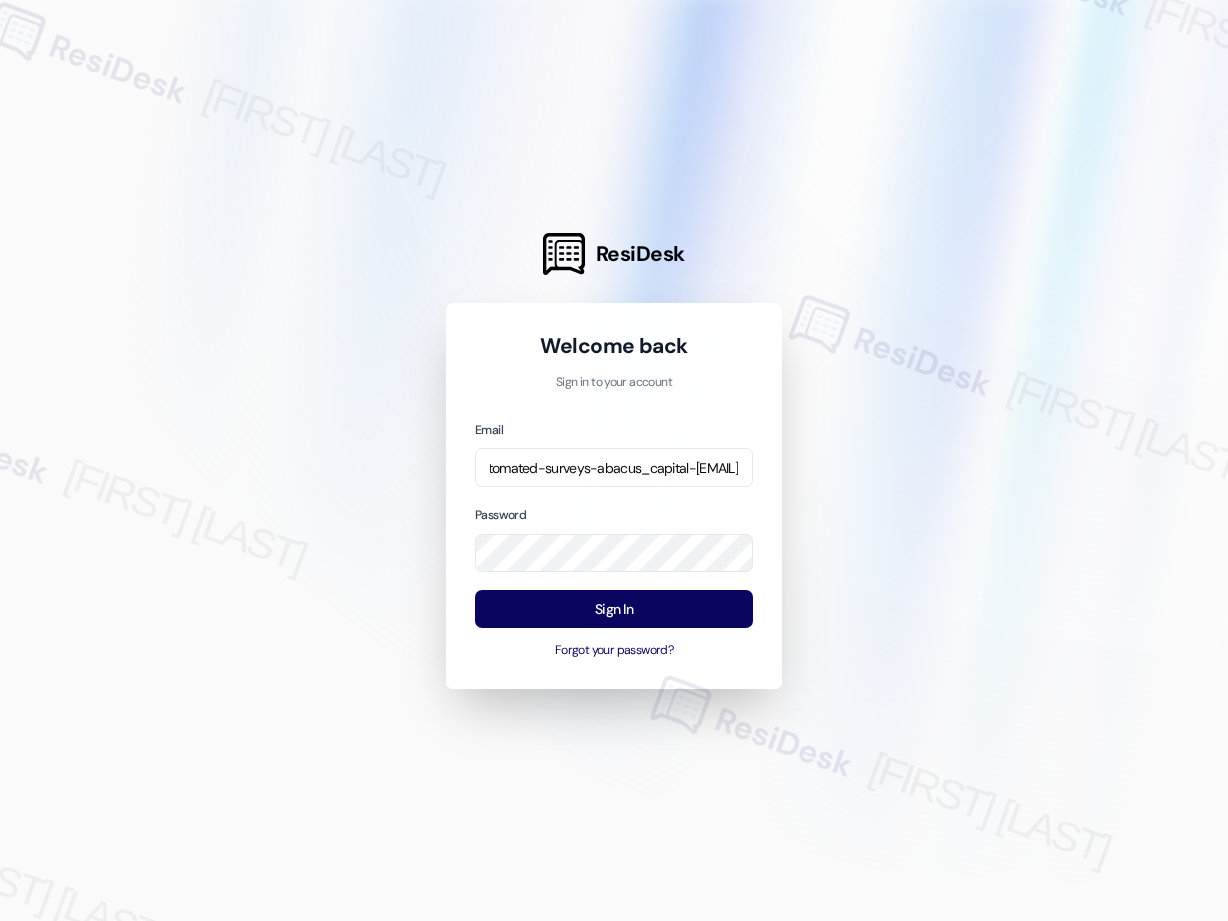 scroll, scrollTop: 0, scrollLeft: 158, axis: horizontal 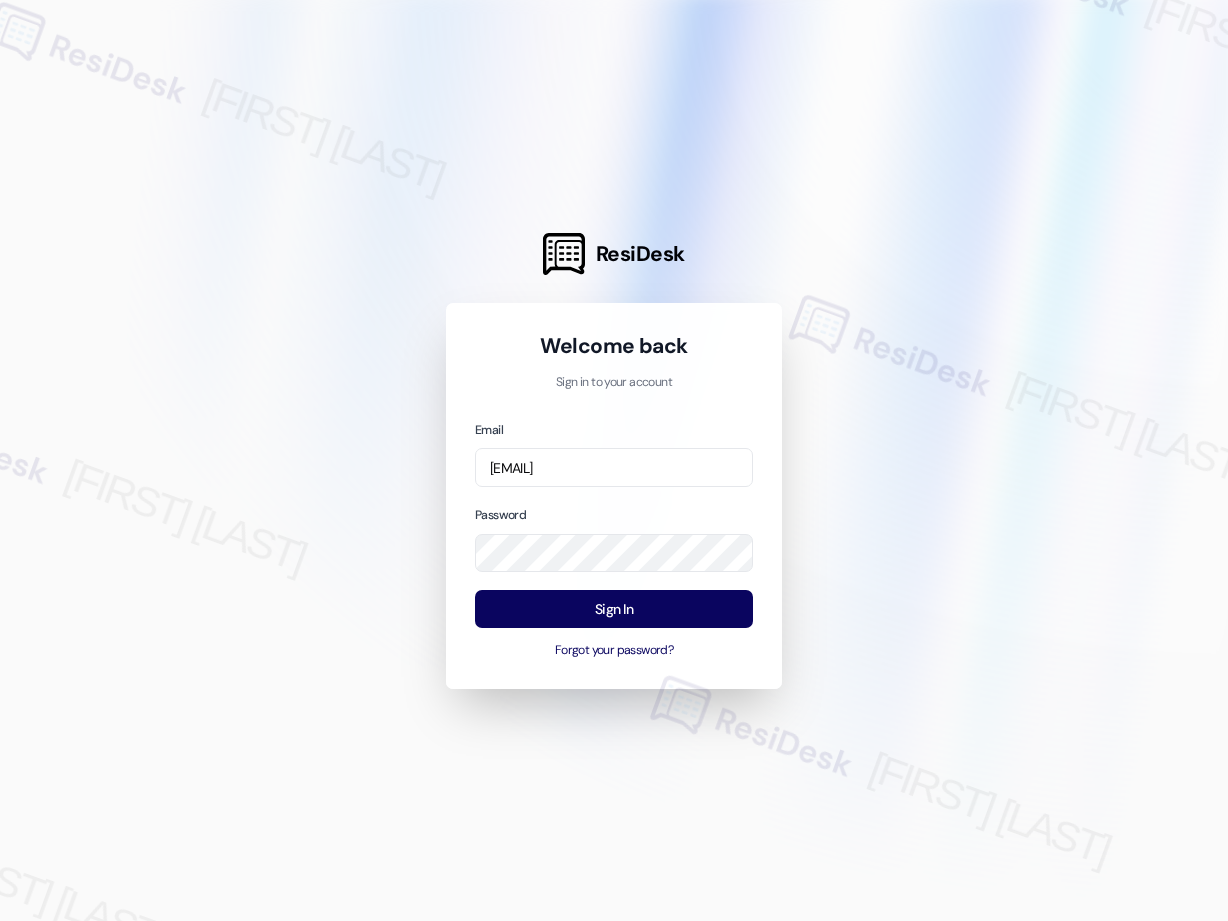 drag, startPoint x: 555, startPoint y: 464, endPoint x: 628, endPoint y: 465, distance: 73.00685 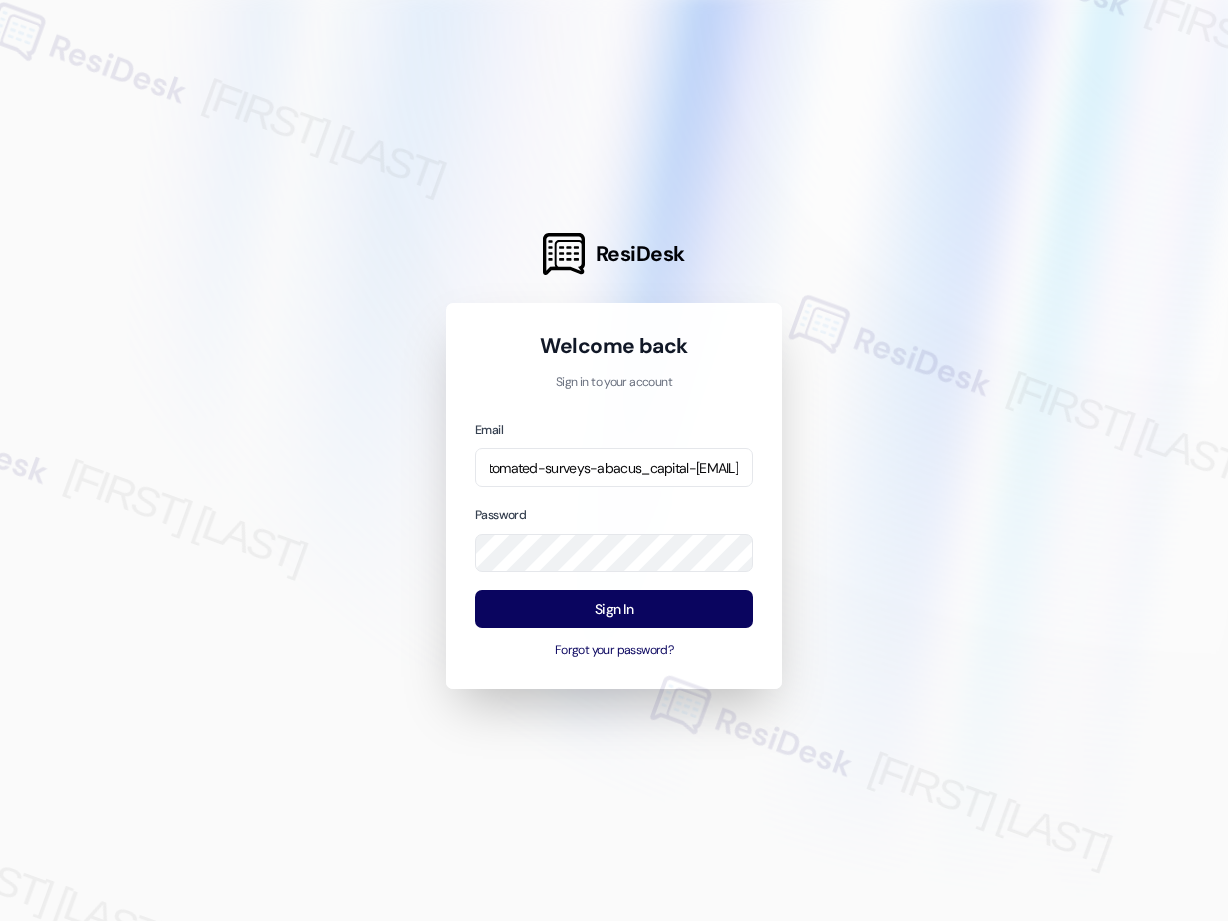 drag, startPoint x: 639, startPoint y: 465, endPoint x: 709, endPoint y: 463, distance: 70.028564 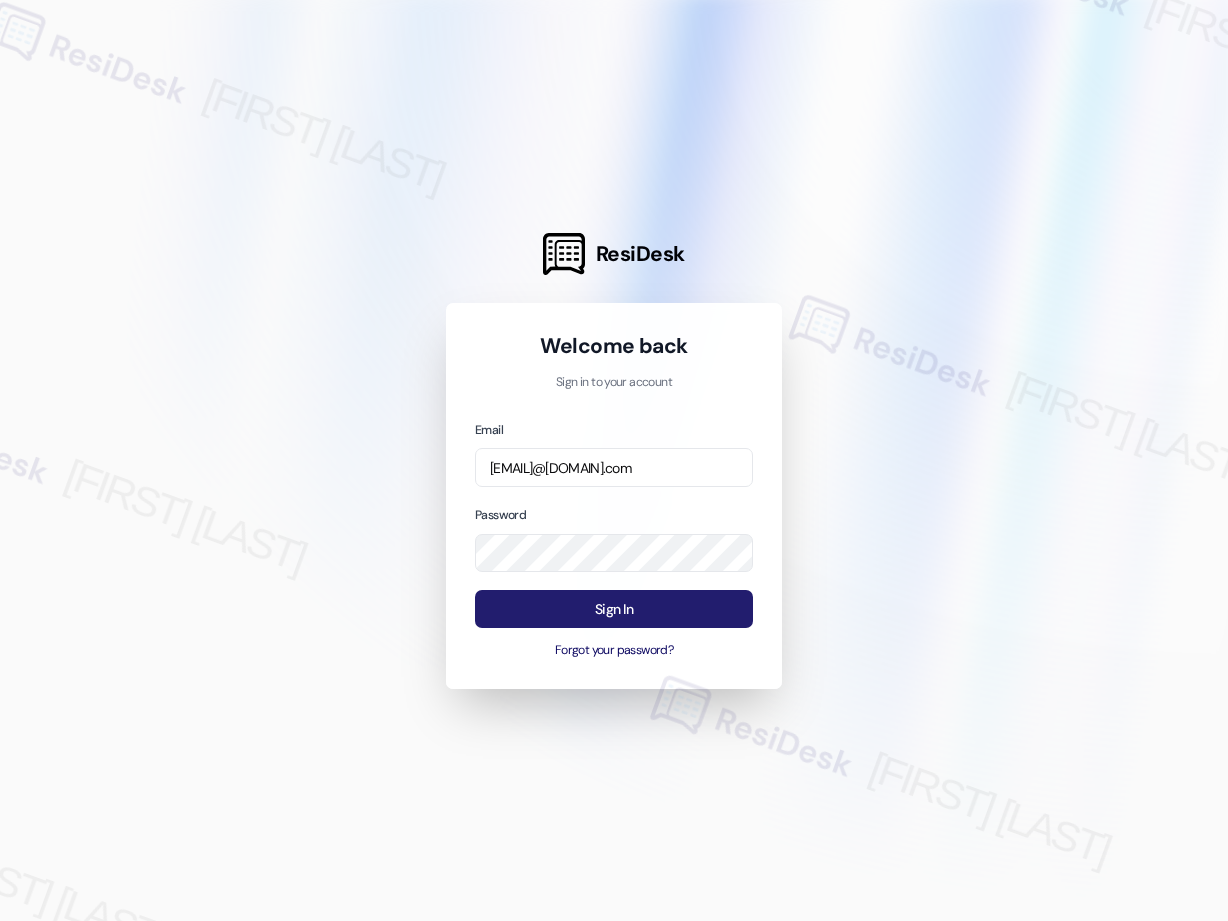 type on "[EMAIL]@[DOMAIN].com" 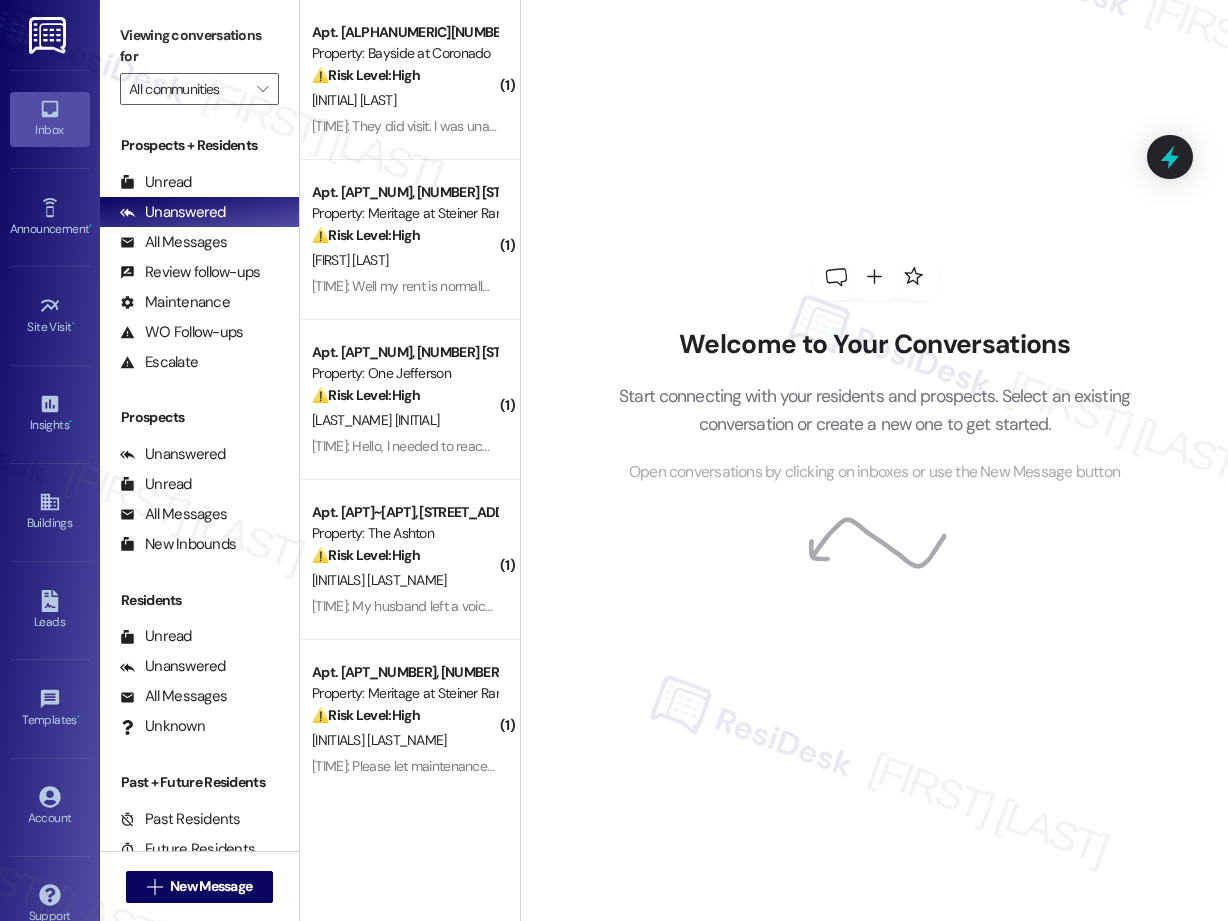 scroll, scrollTop: 33, scrollLeft: 0, axis: vertical 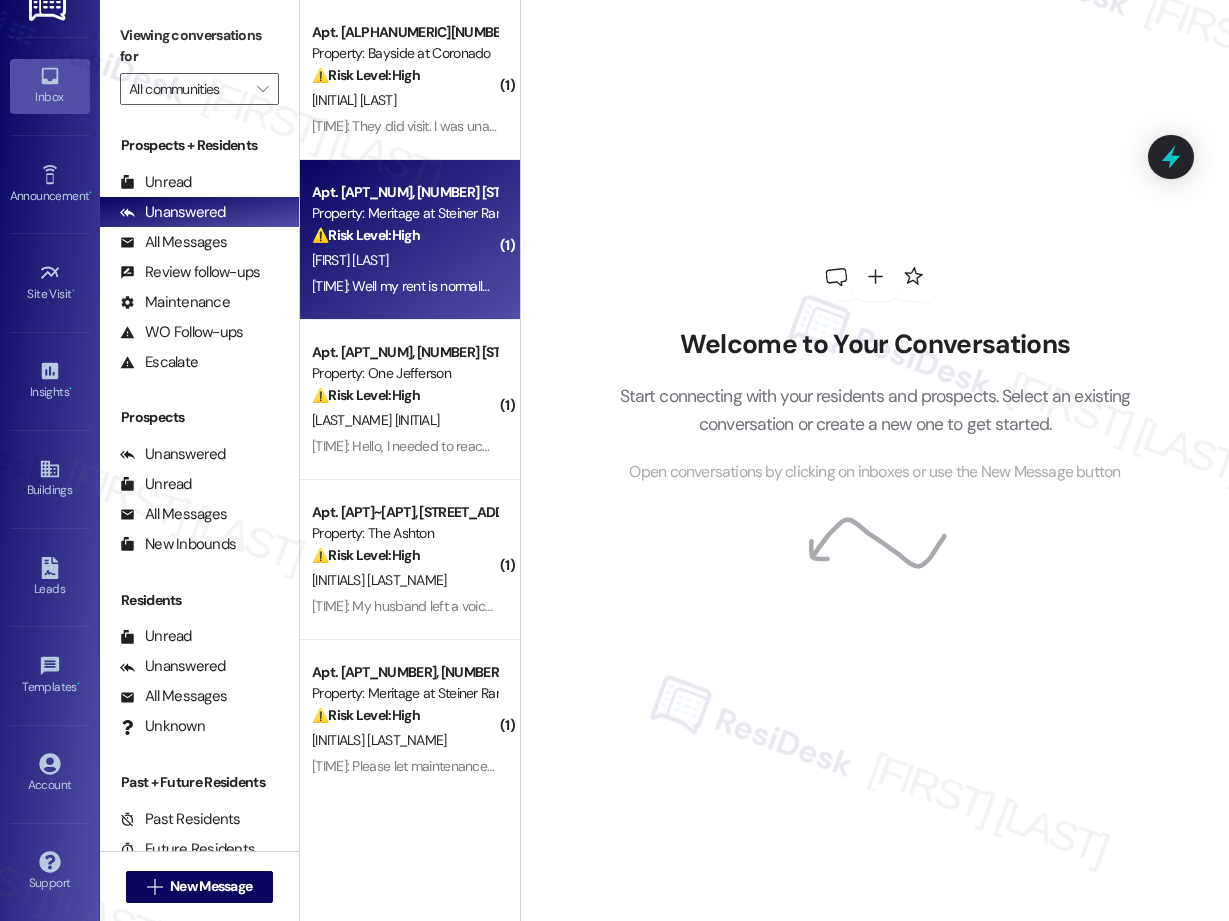 click on "[TIME]: Well my rent is normally $[AMOUNT] ish and this last month suddenly its $[AMOUNT]. Seems a little off [TIME]: Well my rent is normally $[AMOUNT] ish and this last month suddenly its $[AMOUNT]. Seems a little off" at bounding box center [610, 286] 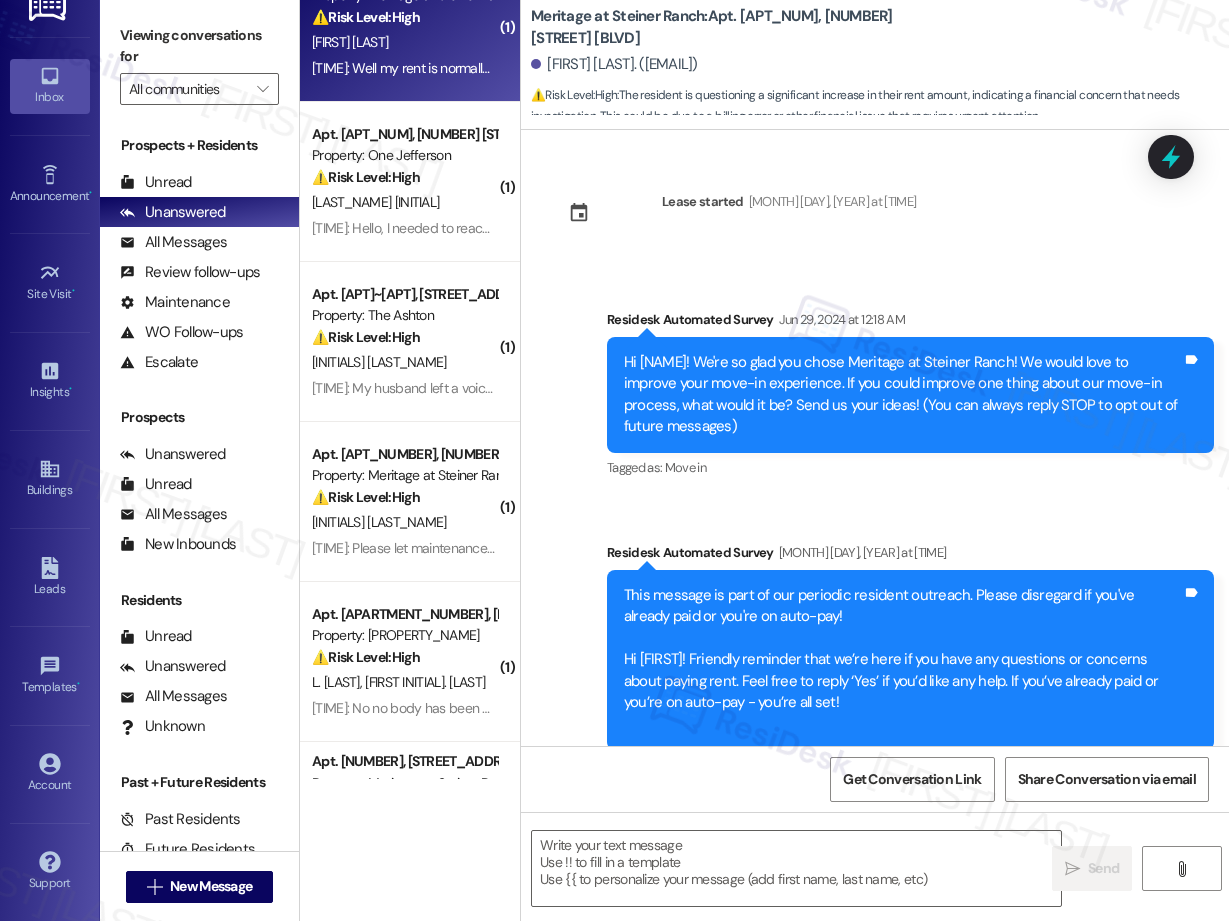 scroll, scrollTop: 2678, scrollLeft: 0, axis: vertical 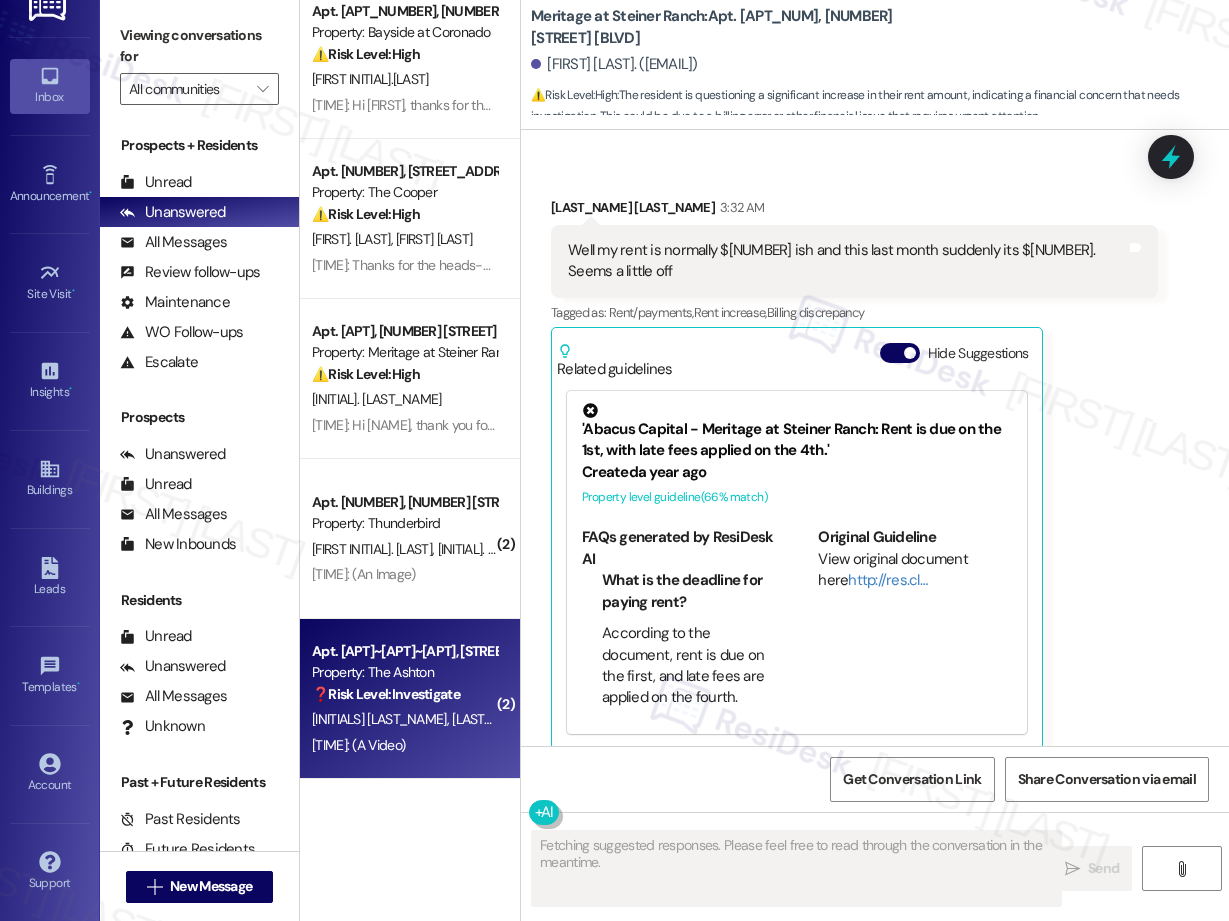 click on "Apt. [APT_NUM], [NUMBER] [STREET] Property: Meritage at Steiner Ranch ⚠️  Risk Level:  High The resident reports a fraud alert on their account, preventing them from paying rent on time. While they have scheduled the payment, the situation introduces financial risk and requires monitoring. M. [LAST_NAME] [TIME]: Hi Moathe, thanks for the update! I understand you're dealing with a fraud alert. No worries, just pay as soon as it's resolved. Let me know if there's anything else I can do to help! [TIME]: Hi Moathe, thanks for the update! I understand you're dealing with a fraud alert. No worries, just pay as soon as it's resolved. Let me know if there's anything else I can do to help! Apt. [APT_NUM]~[APT_NUM], [NUMBER] [STREET] Property: The Cooper ⚠️  Risk Level:  High J. [LAST_NAME] [TIME]: Hi Jose, thanks for the update! If you have any issues paying online, please report it to the office and bring in a check, money order, or cashier's check. Let me know if you have any questions! Apt. [APT_NUM], [NUMBER] [STREET] ⚠️ High ( 2" at bounding box center (410, 389) 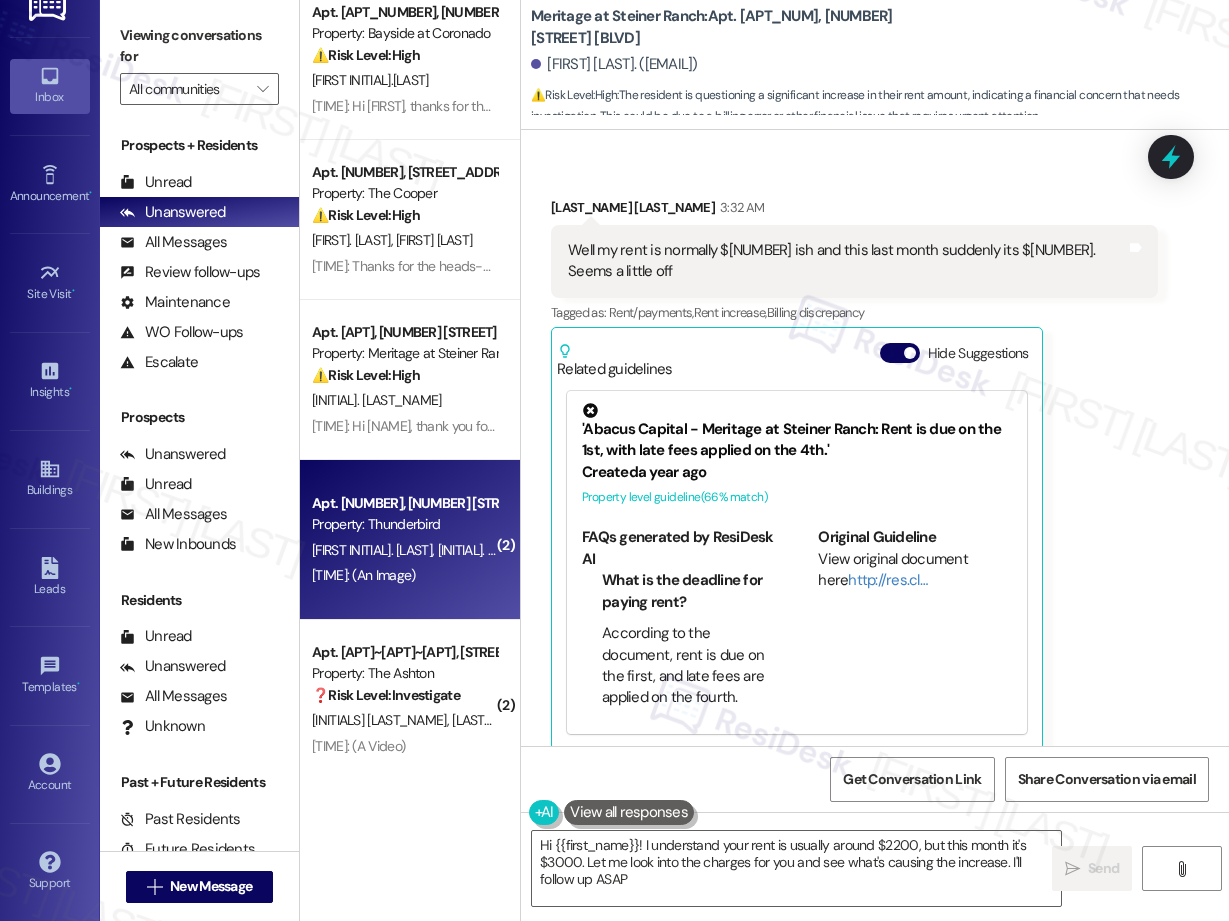 type on "Hi [PERSON]! I understand your rent is usually around $[AMOUNT], but this month it's $[AMOUNT]. Let me look into the charges for you and see what's causing the increase. I'll follow up ASAP!" 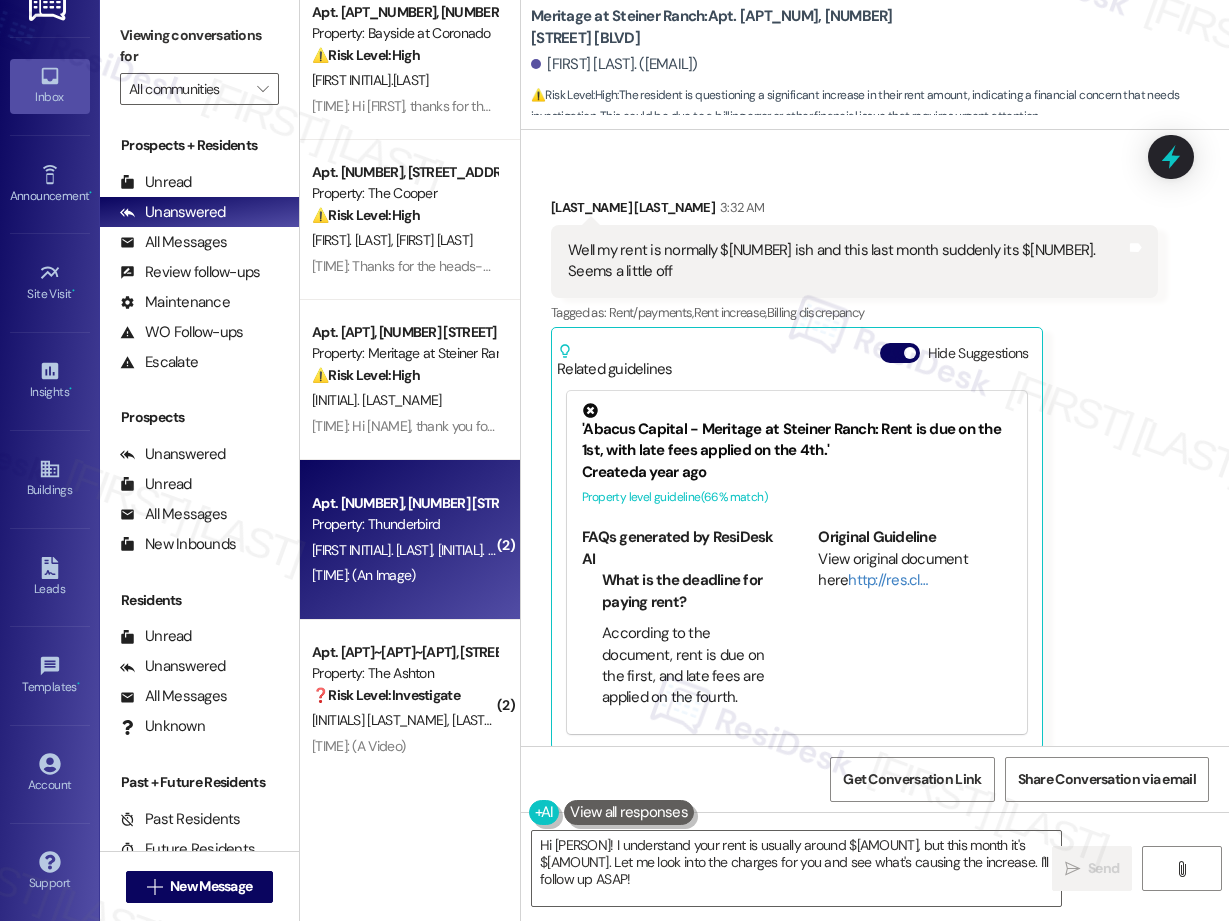 click on "Apt. 182, 4601 East 18th Street Property: Thunderbird R. Maples K. Maples [TIME]: (An Image) [TIME]: (An Image)" at bounding box center (410, 540) 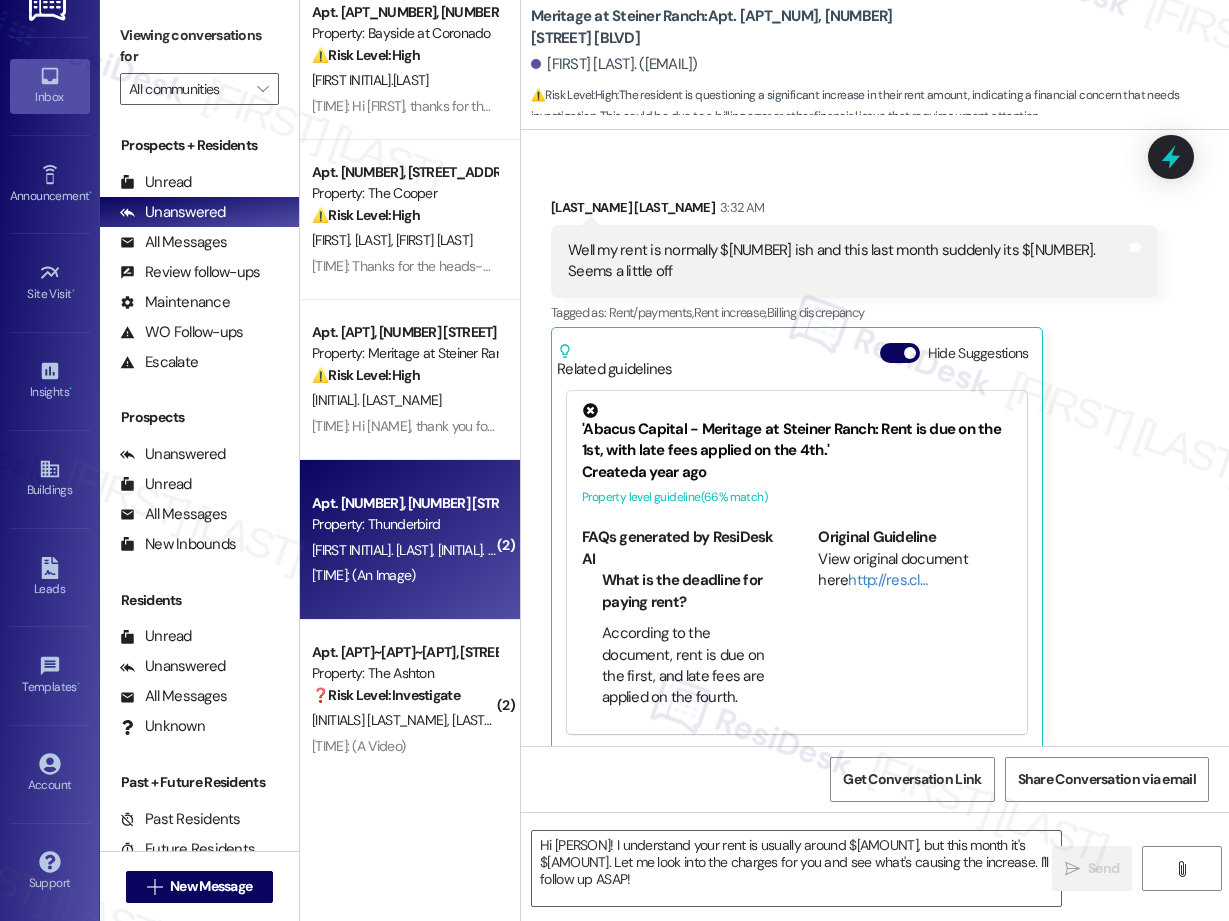 type on "Fetching suggested responses. Please feel free to read through the conversation in the meantime." 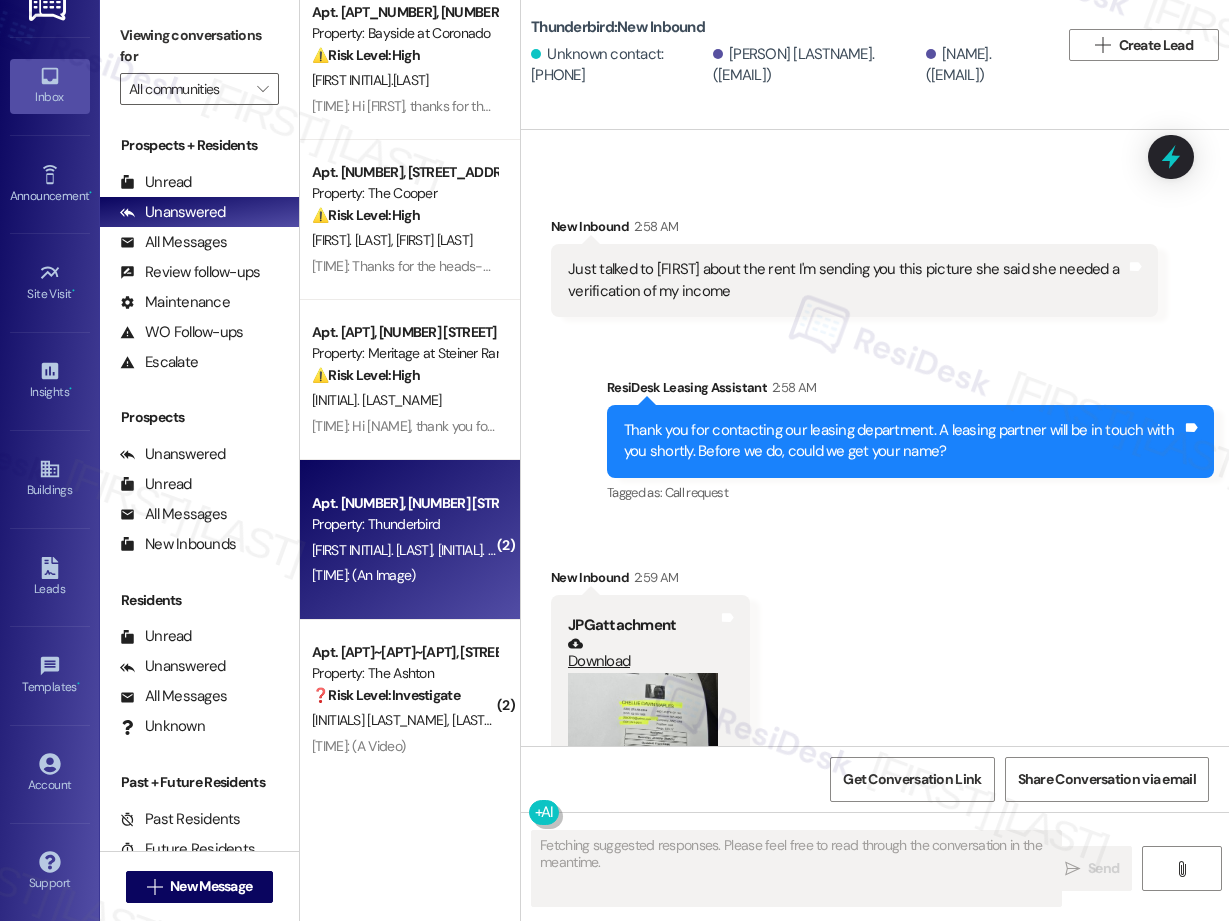 scroll, scrollTop: 380, scrollLeft: 0, axis: vertical 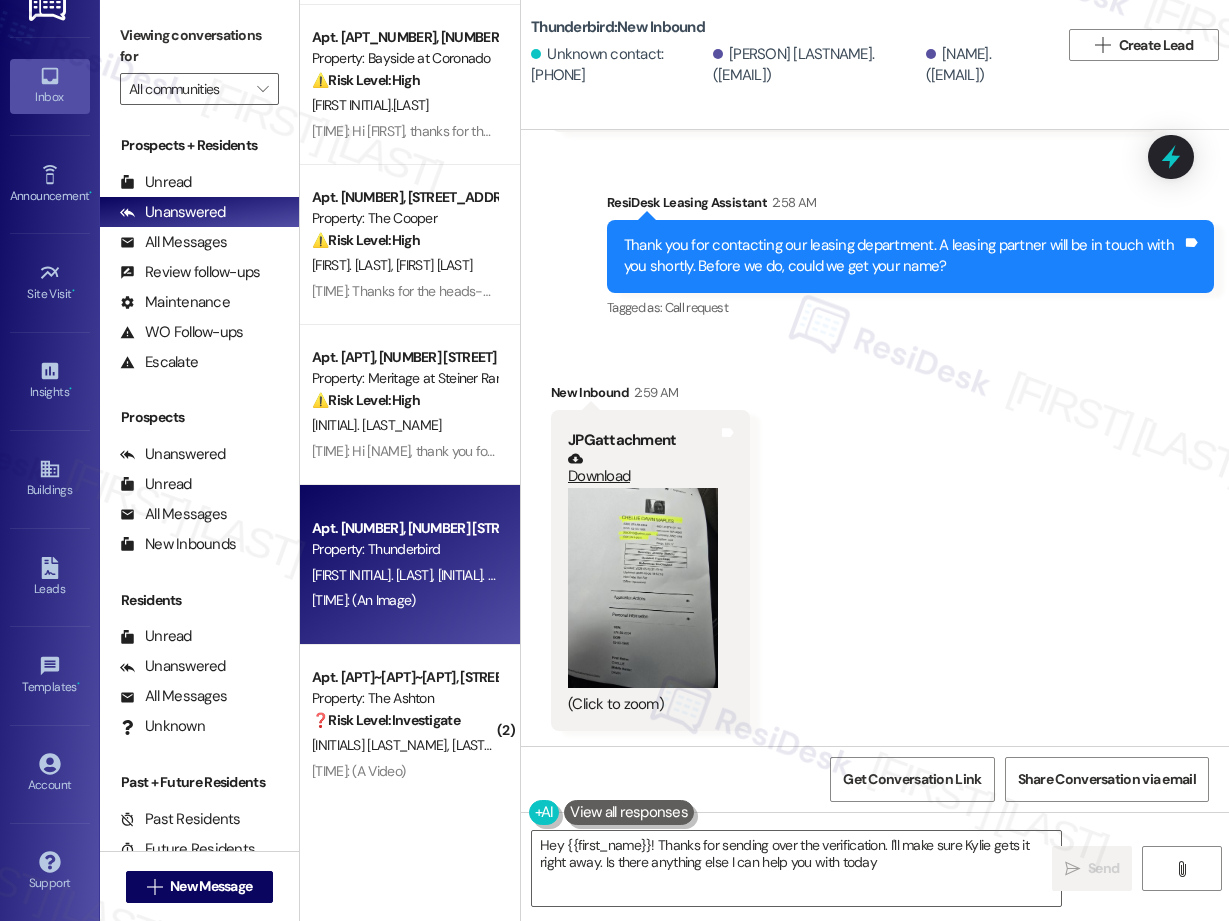 type on "Hey [PERSON]! Thanks for sending over the verification. I'll make sure [PERSON] gets it right away. Is there anything else I can help you with today?" 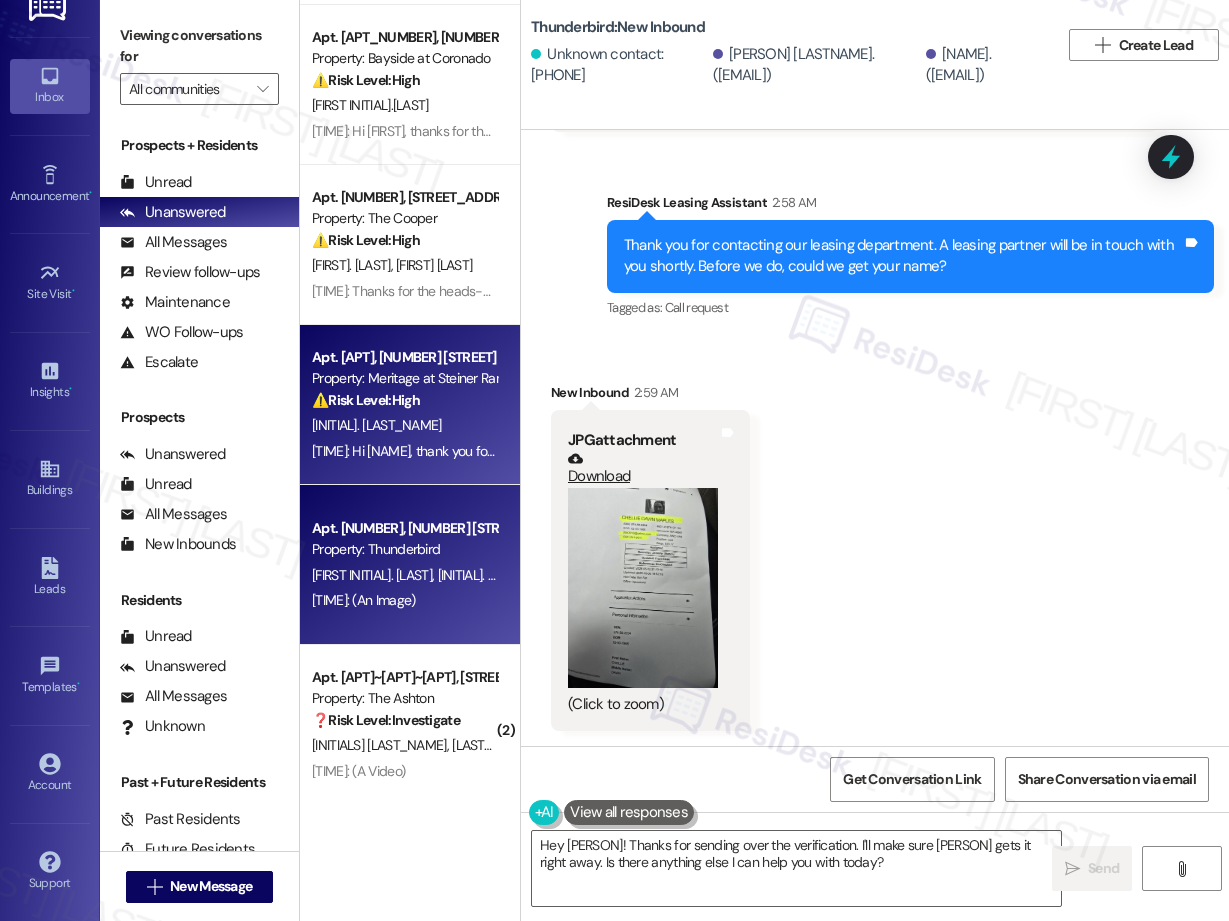 click on "[TIME]: Hi [PERSON], thank you for the update. I understand you've moved out. Let me know if you have any other questions! [TIME]: Hi [PERSON], thank you for the update. I understand you've moved out. Let me know if you have any other questions!" at bounding box center [404, 451] 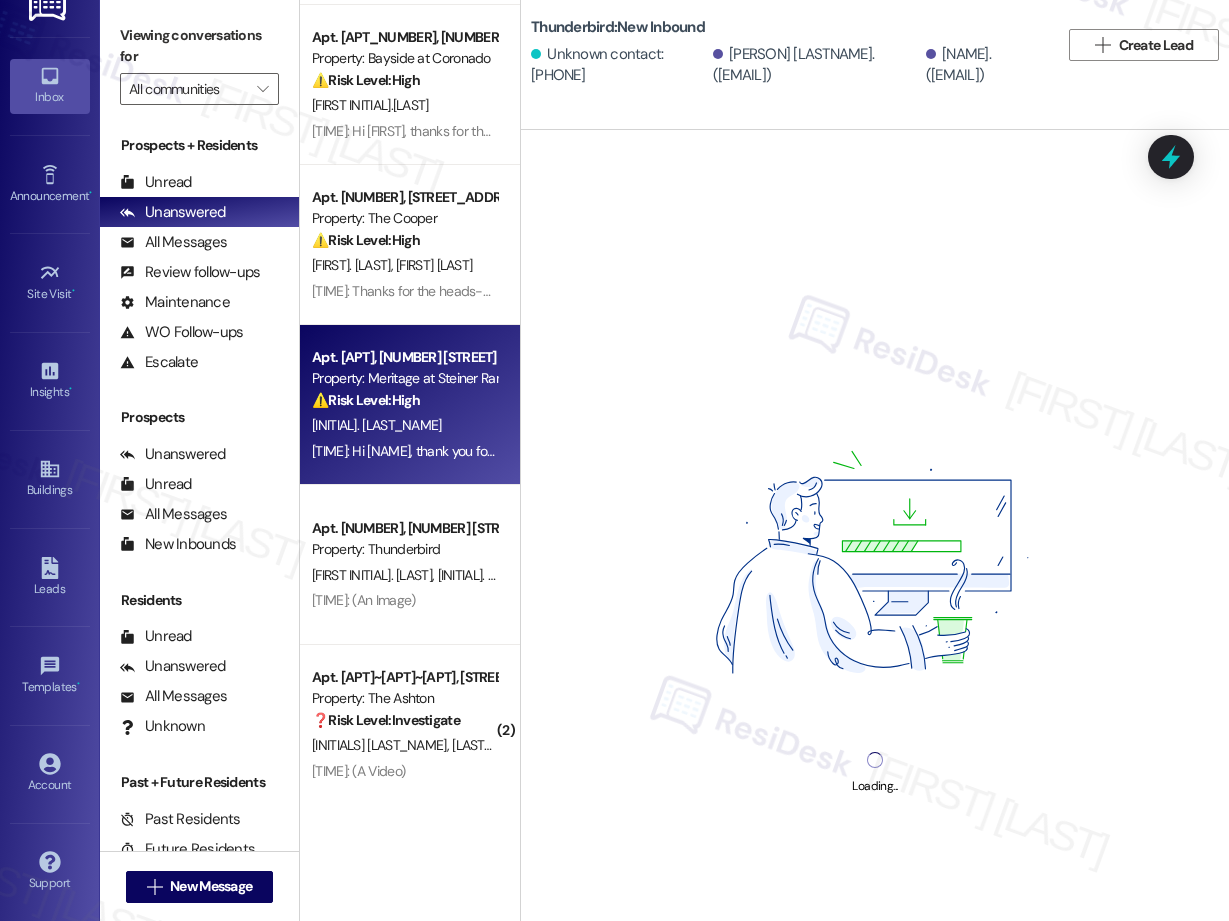 scroll, scrollTop: 7196, scrollLeft: 0, axis: vertical 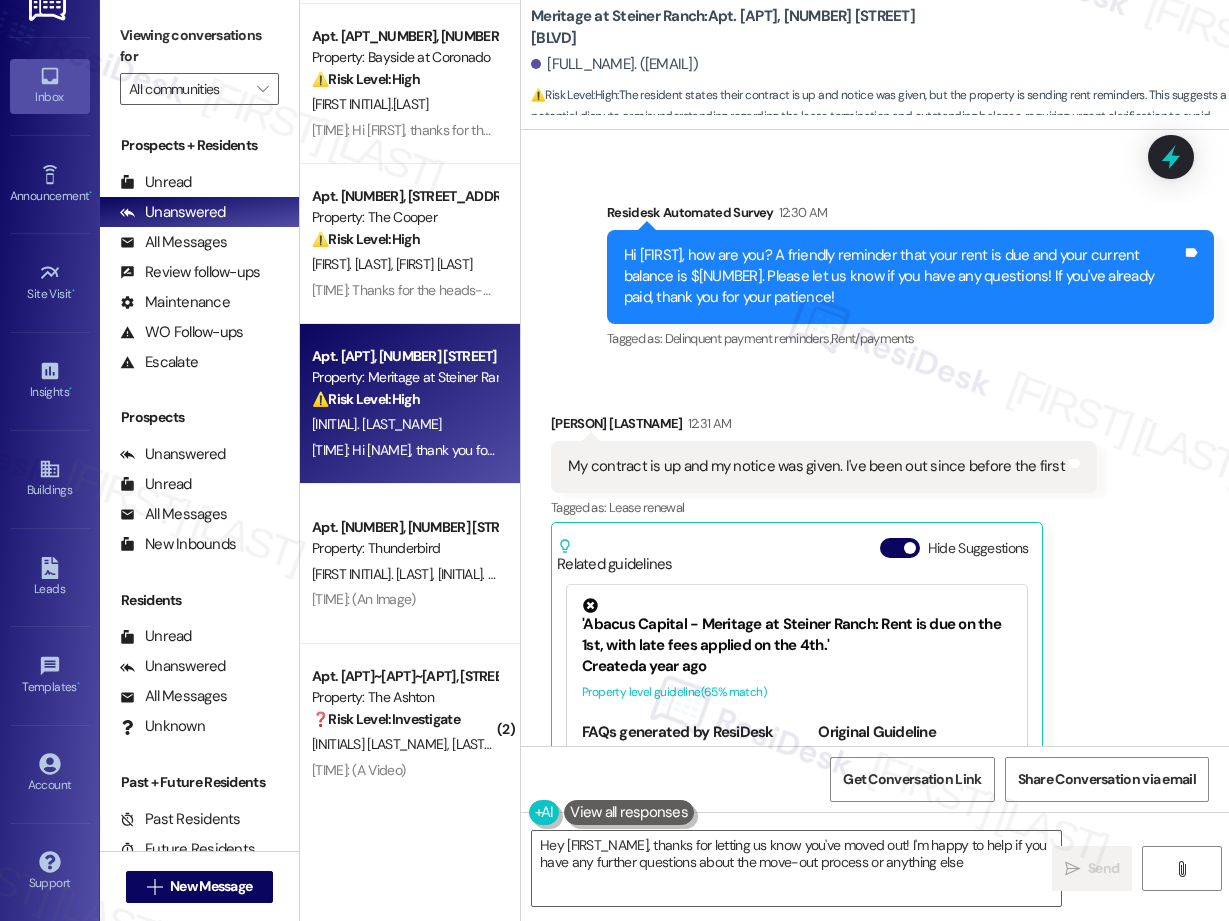 type on "Hey [NAME], thanks for letting us know you've moved out! I'm happy to help if you have any further questions about the move-out process or anything else." 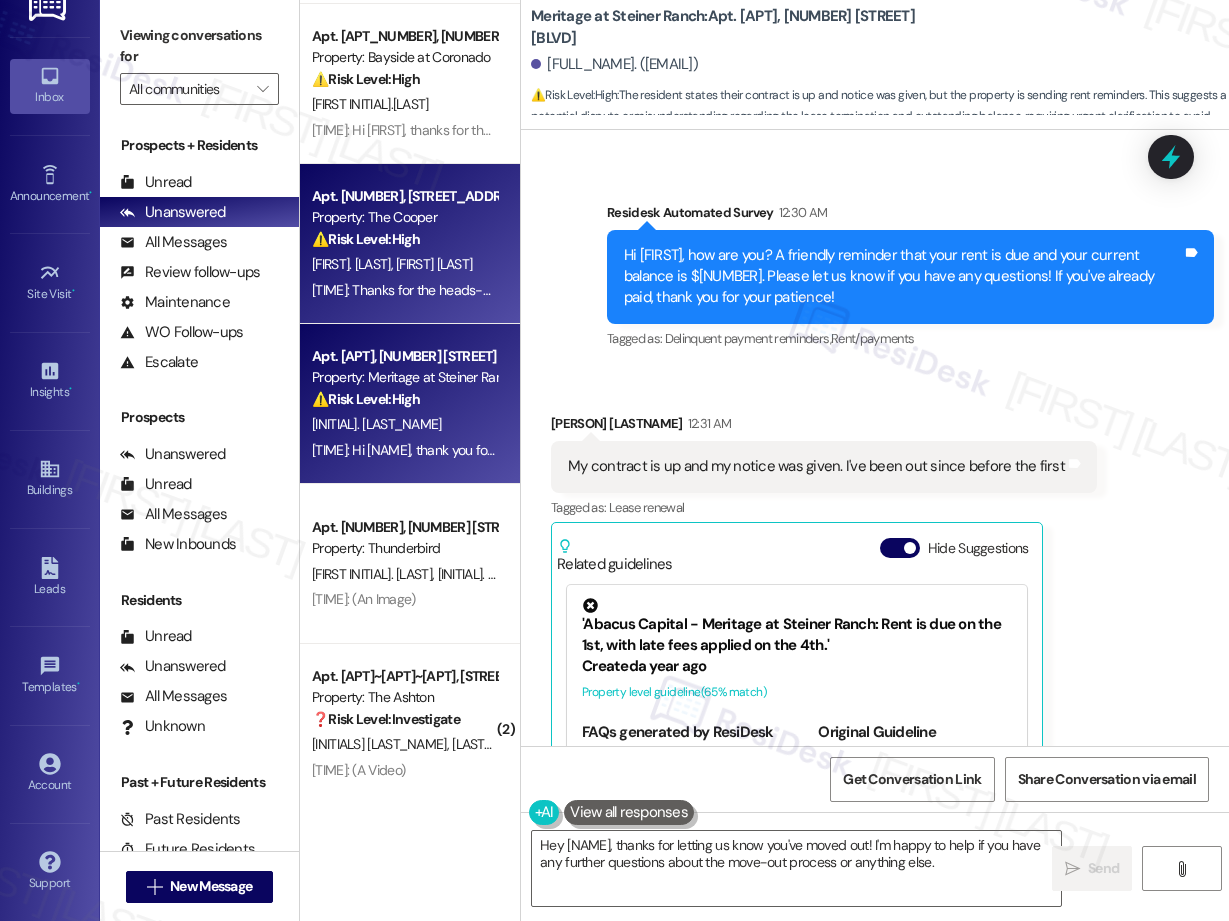 click on "[TIME]: Thanks for the heads-up. I see you've already spoken with Amy and have an extension until the [DATE]. Anything else I can help with? [TIME]: Thanks for the heads-up. I see you've already spoken with Amy and have an extension until the [DATE]. Anything else I can help with?" at bounding box center (709, 290) 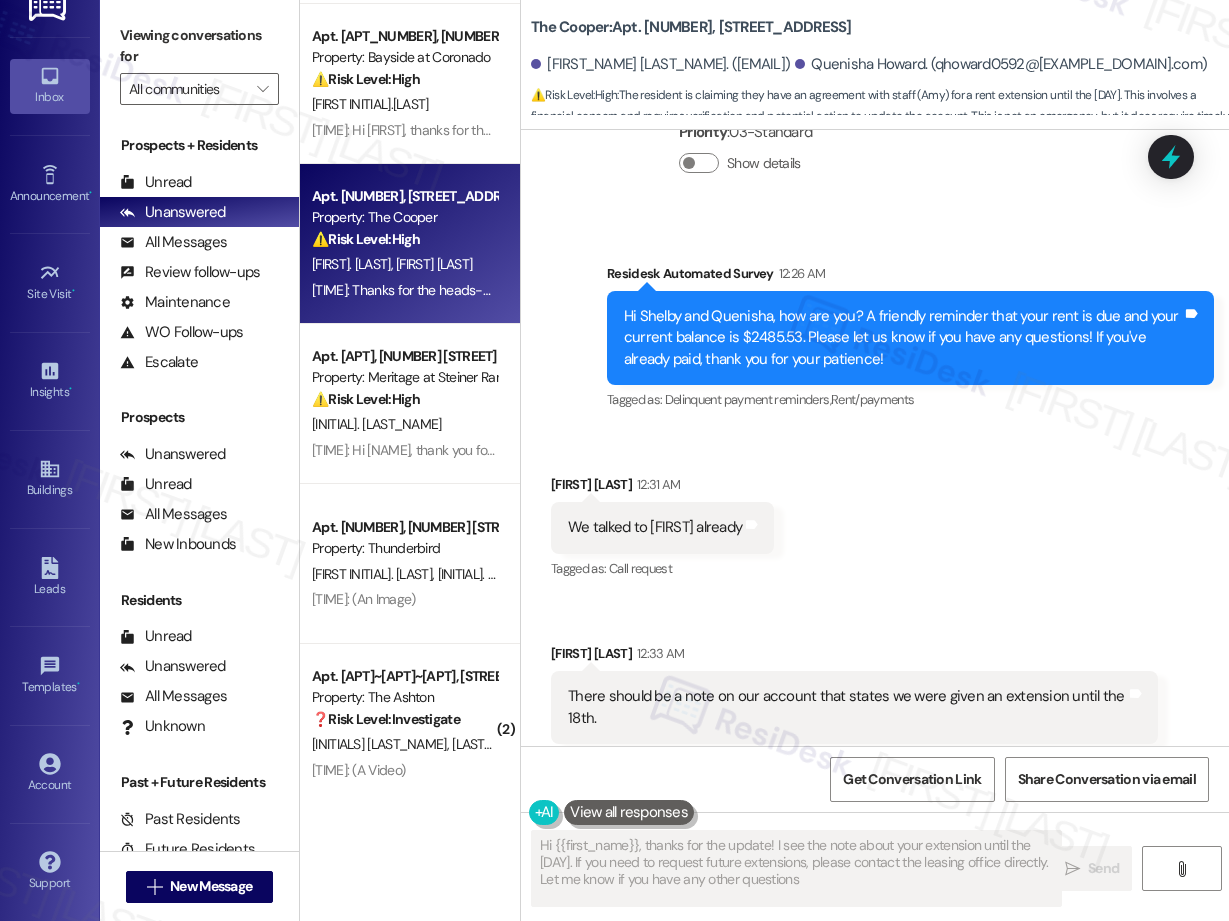 type on "Hi [FIRST_NAME], thanks for the update! I see the note about your extension until the [DAY]. If you need to request future extensions, please contact the leasing office directly. Let me know if you have any other questions!" 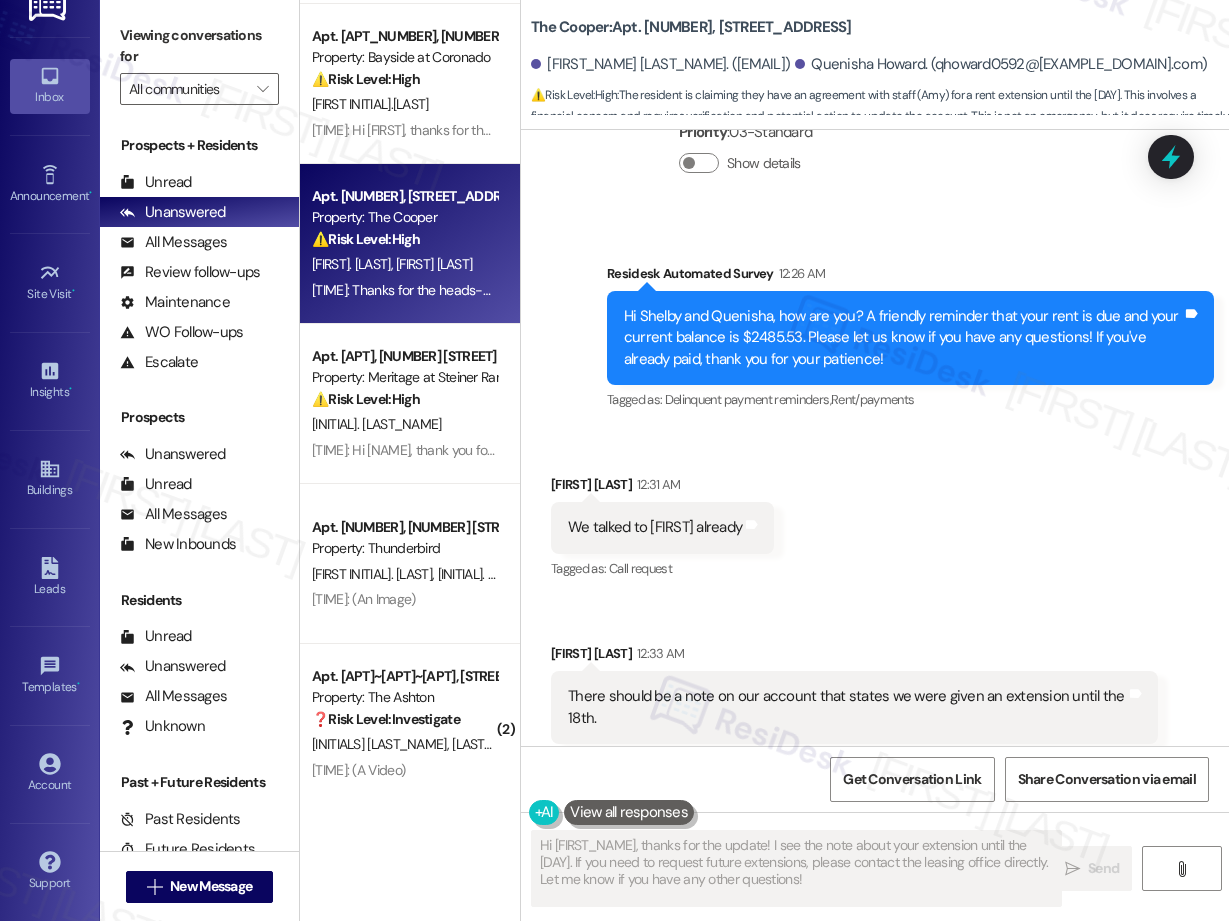 scroll, scrollTop: 2771, scrollLeft: 0, axis: vertical 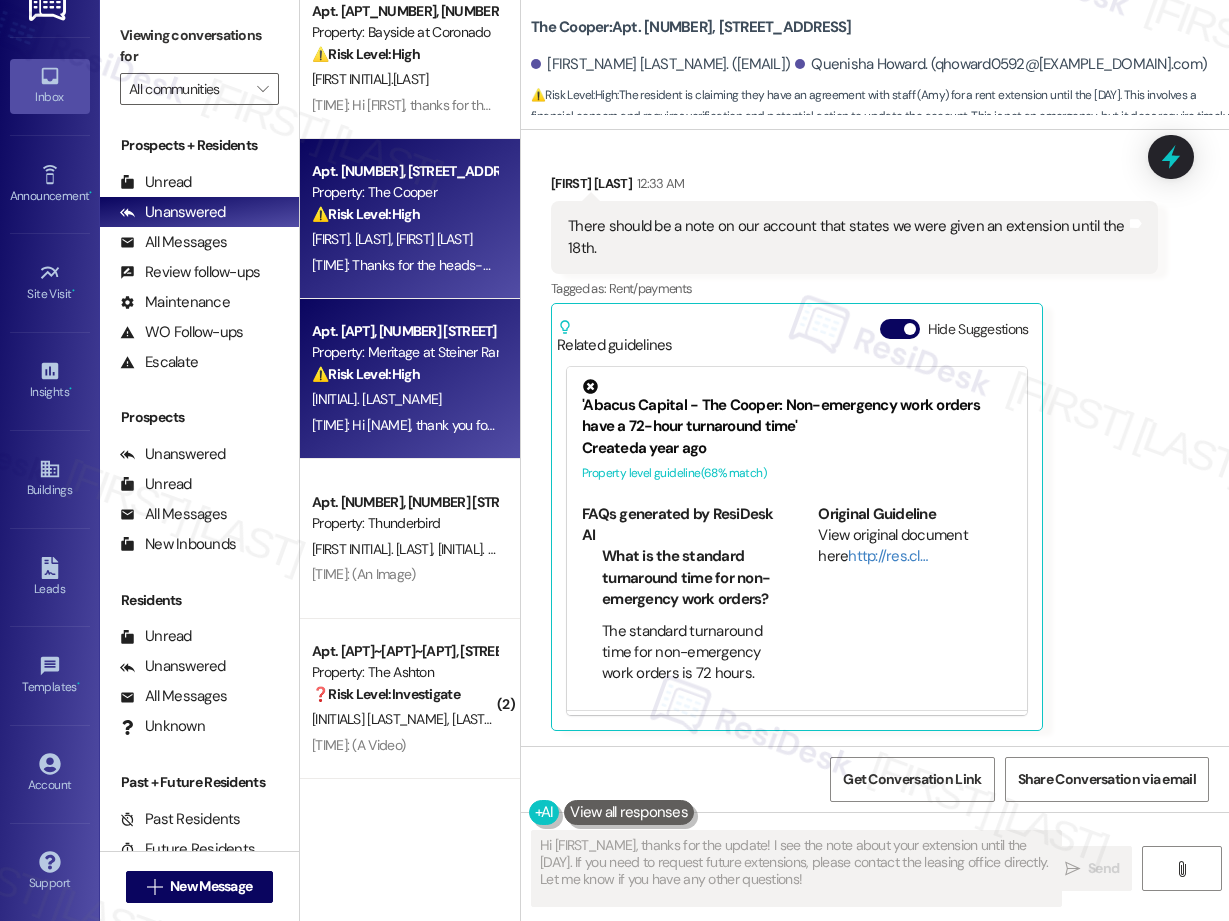 click on "[TIME]: Hi [PERSON], thank you for the update. I understand you've moved out. Let me know if you have any other questions! [TIME]: Hi [PERSON], thank you for the update. I understand you've moved out. Let me know if you have any other questions!" at bounding box center [662, 425] 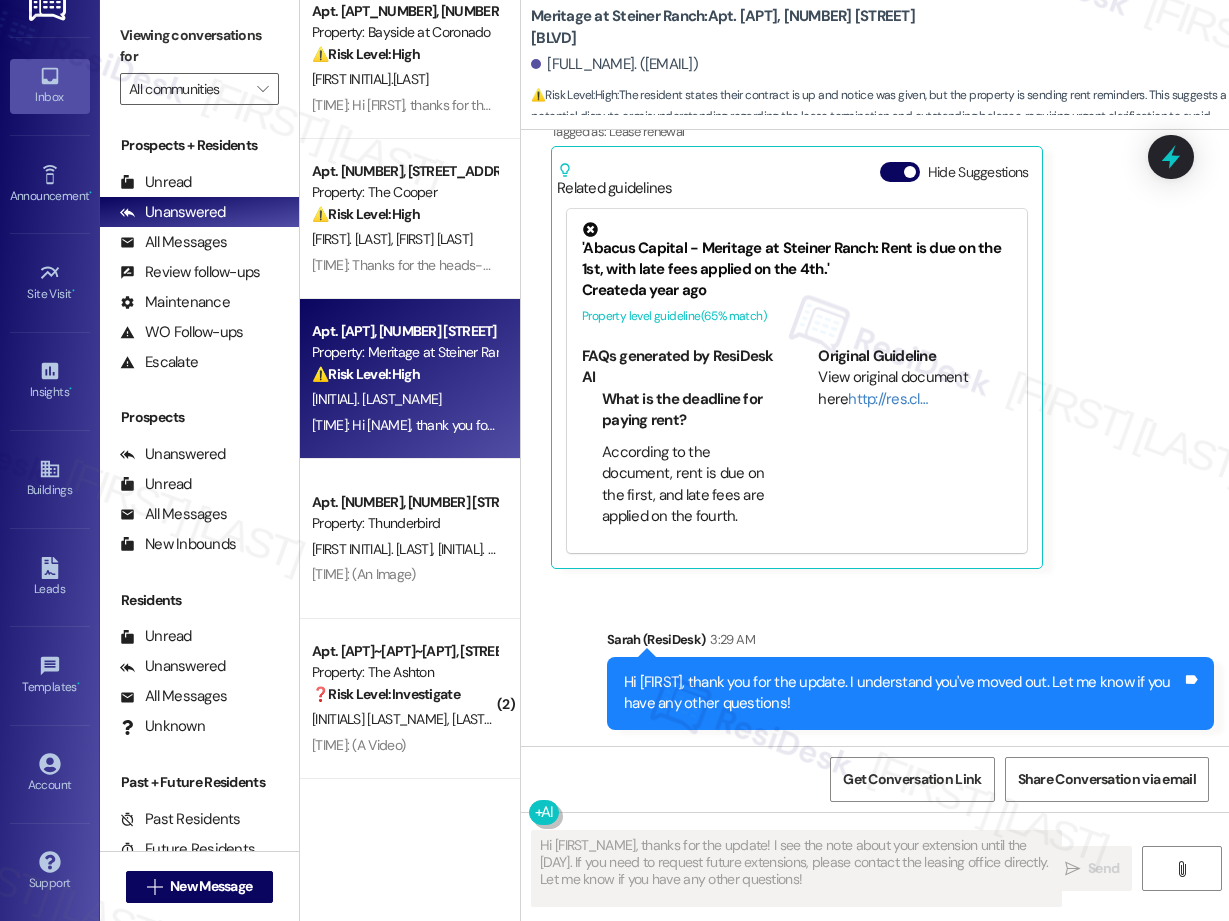 scroll, scrollTop: 1798, scrollLeft: 0, axis: vertical 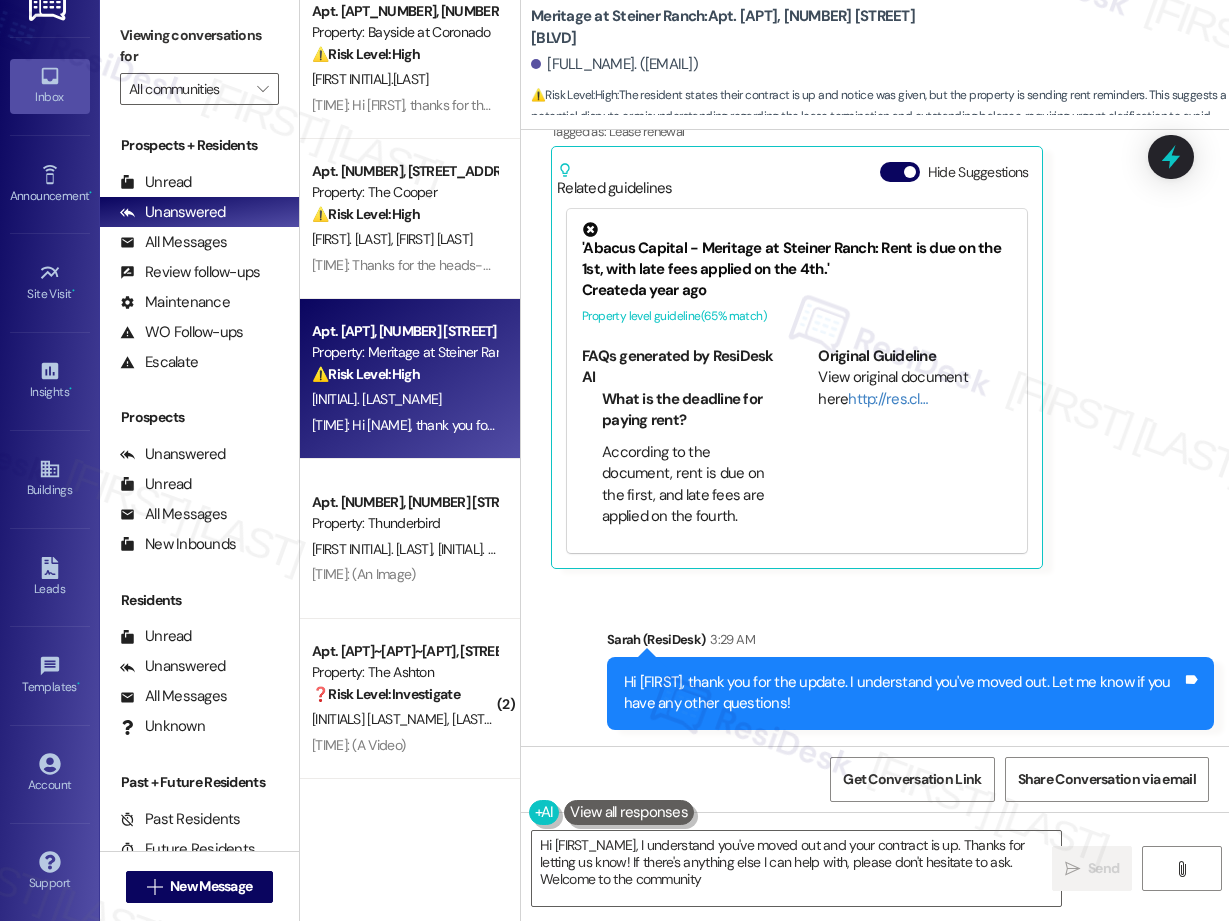 type on "Hi [FIRST], I understand you've moved out and your contract is up. Thanks for letting us know! If there's anything else I can help with, please don't hesitate to ask. Welcome to the community!" 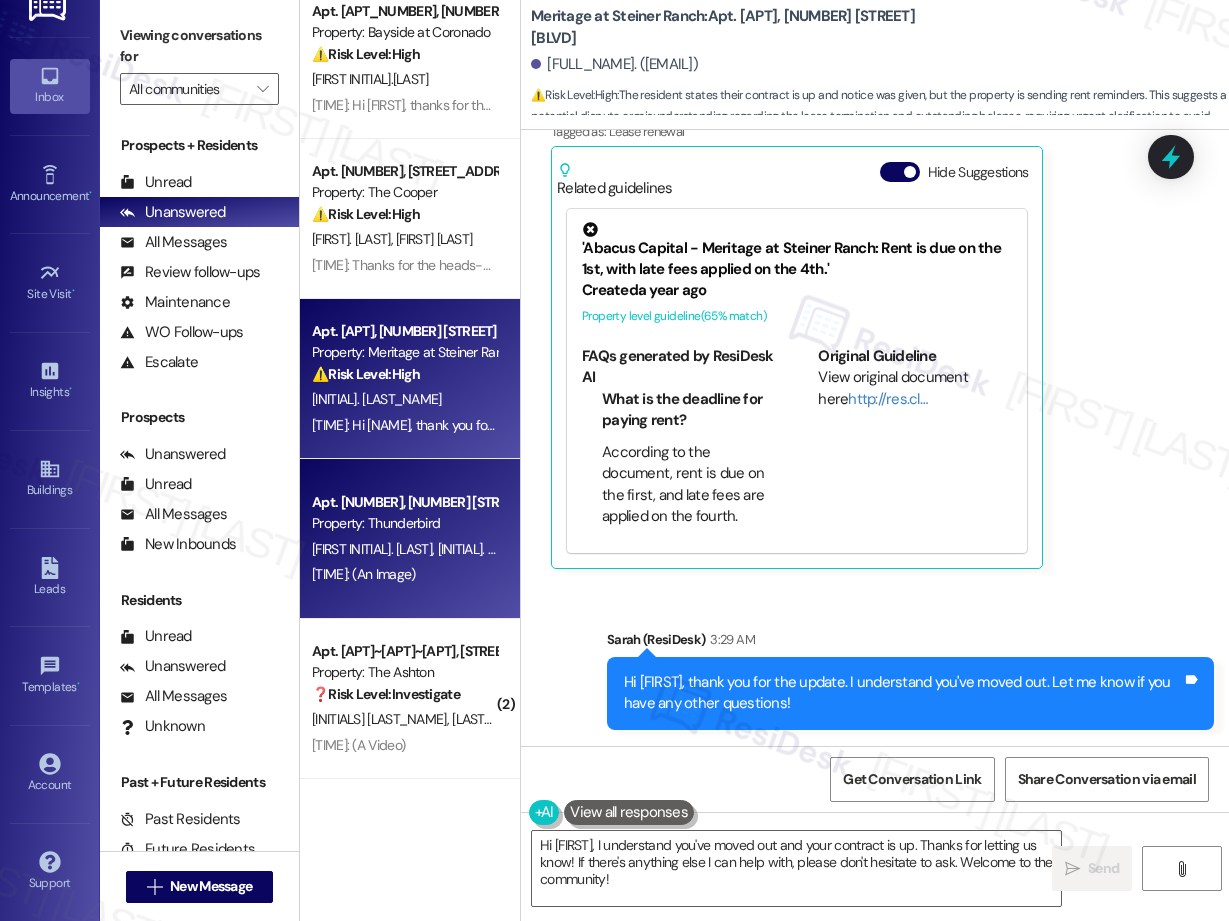 click on "Apt. 182, [NUMBER] [STREET] Property: Thunderbird" at bounding box center (404, 513) 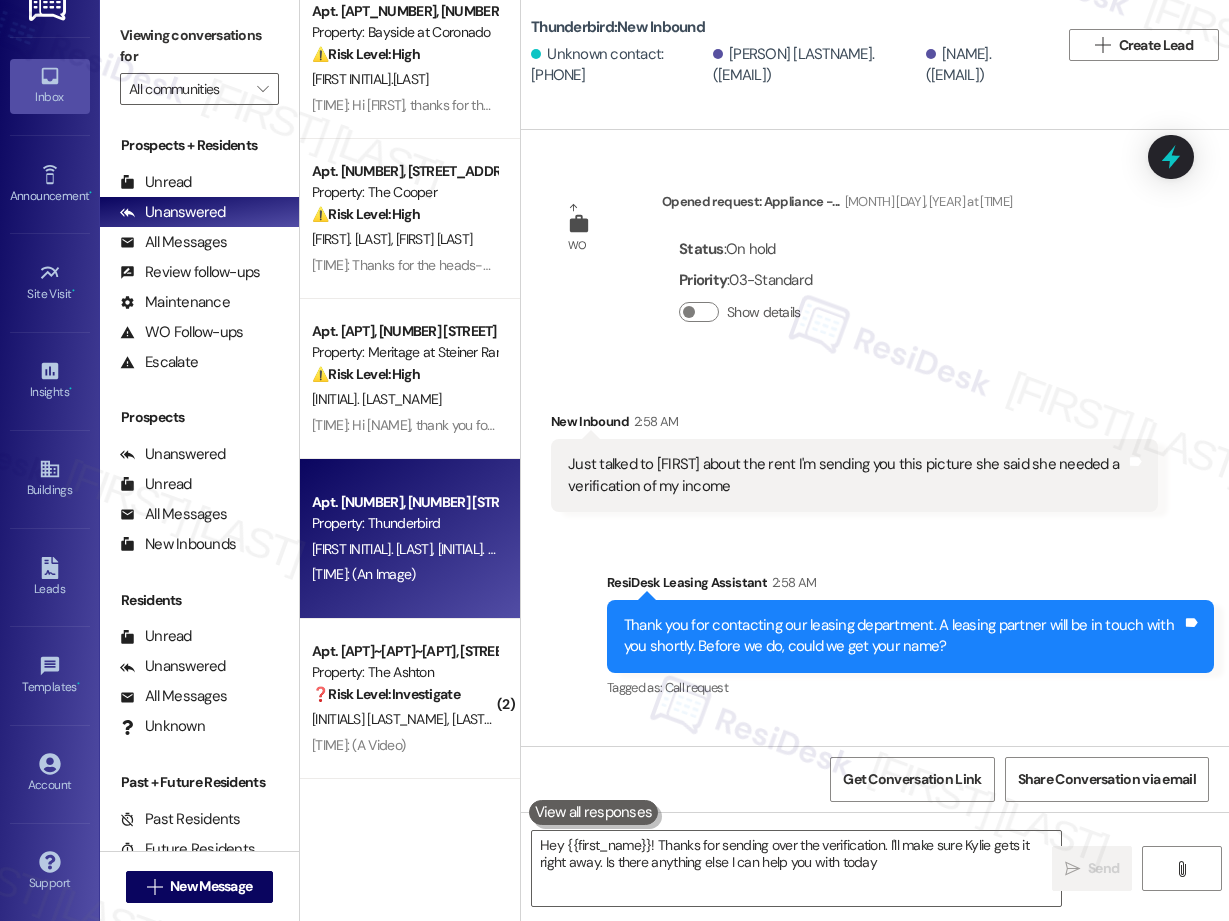 type on "Hey [PERSON]! Thanks for sending over the verification. I'll make sure [PERSON] gets it right away. Is there anything else I can help you with today?" 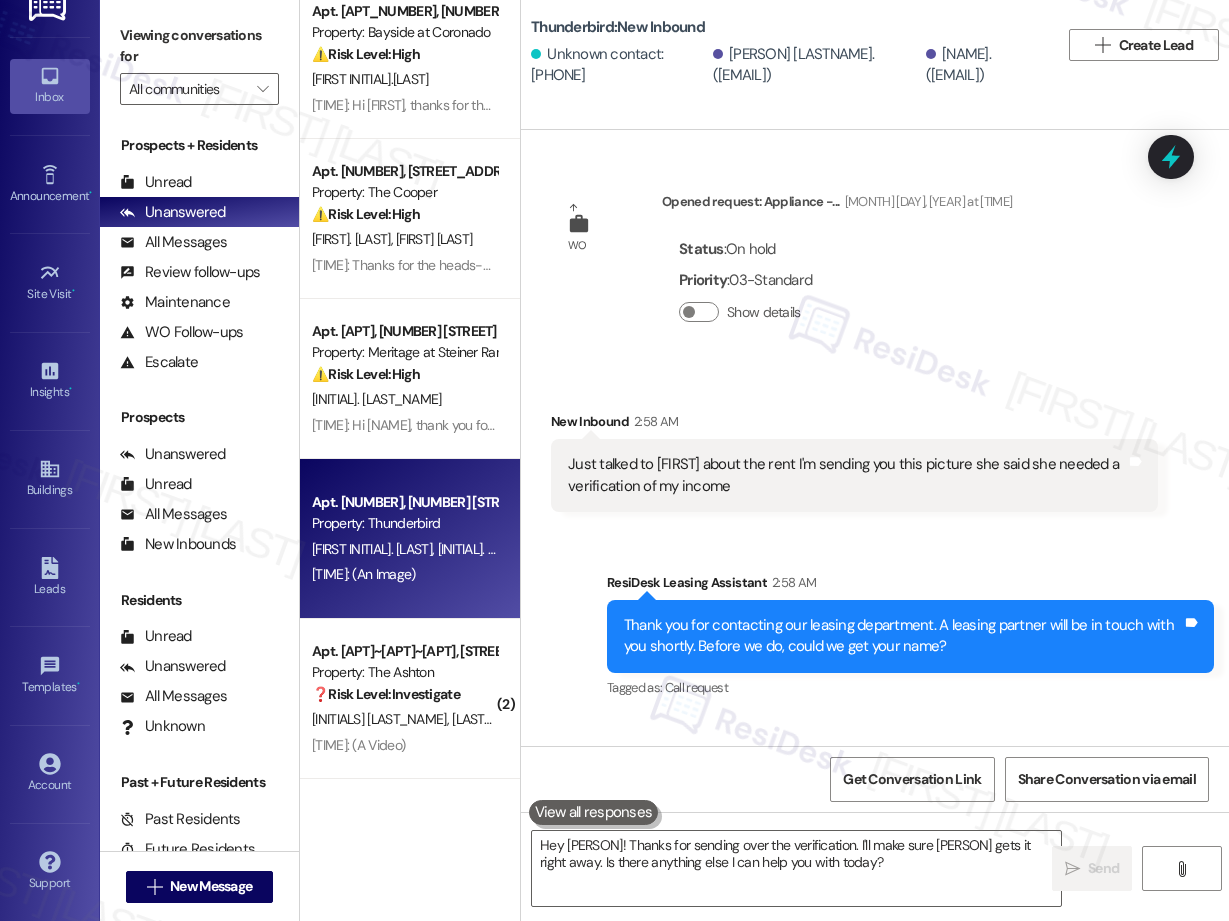 scroll, scrollTop: 380, scrollLeft: 0, axis: vertical 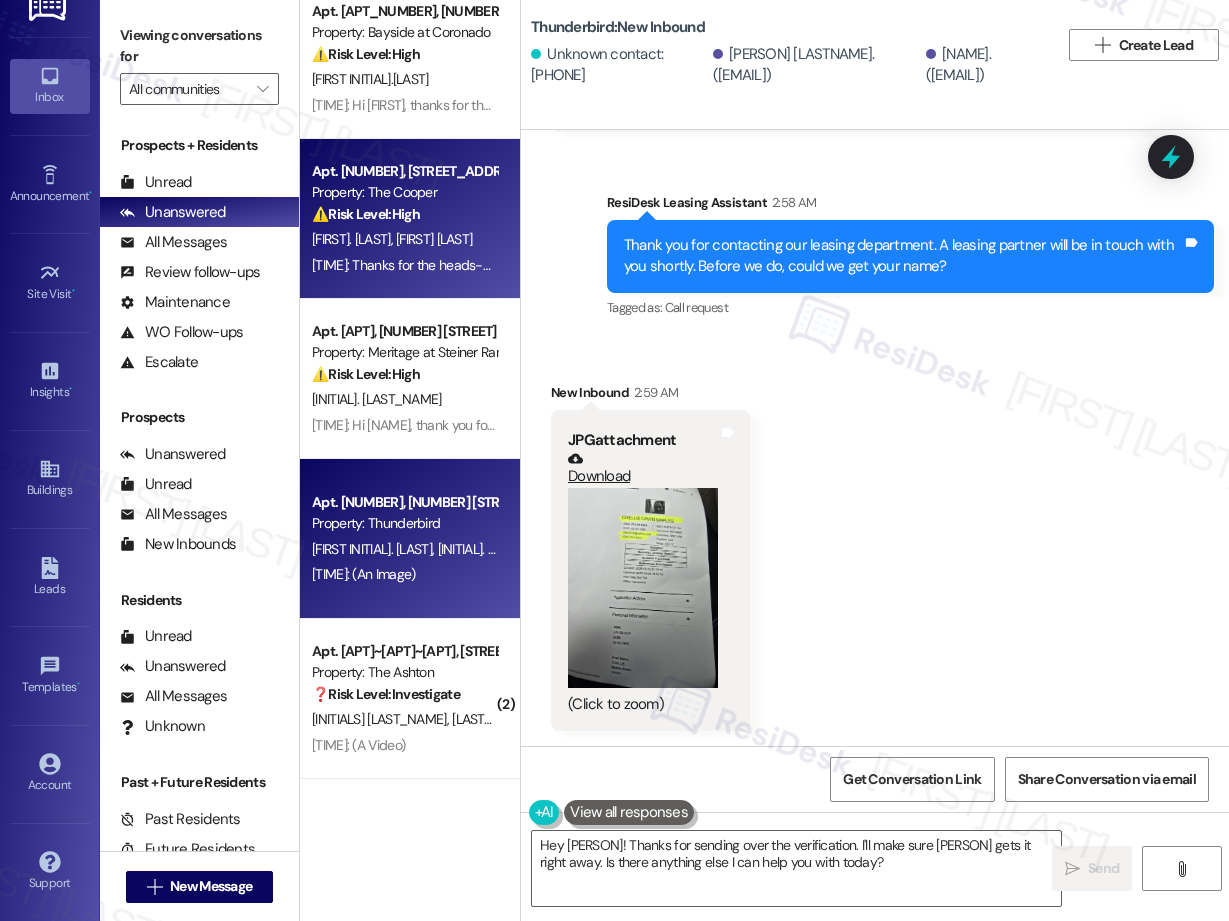 click on "⚠️  Risk Level:  High" at bounding box center [366, 214] 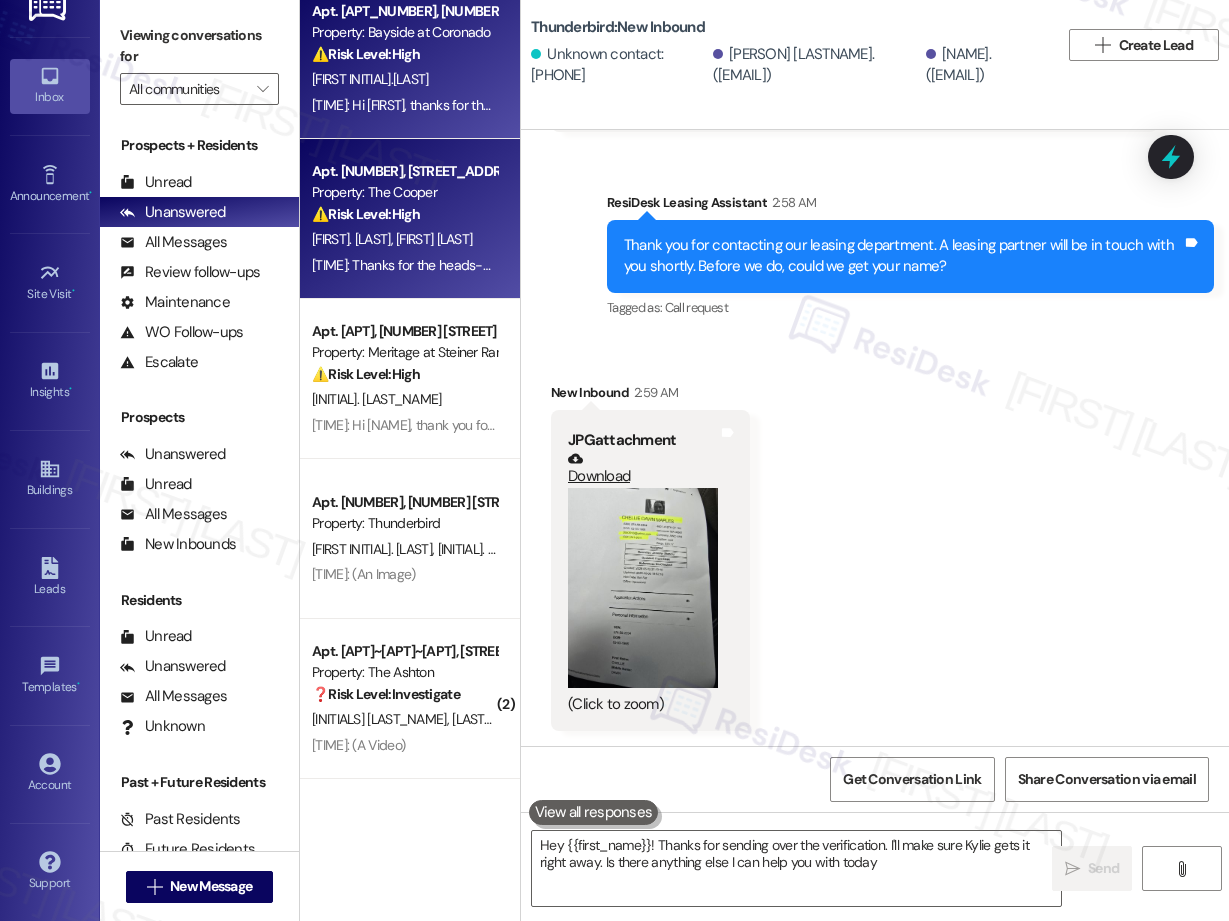 type on "Hey [PERSON]! Thanks for sending over the verification. I'll make sure [PERSON] gets it right away. Is there anything else I can help you with today?" 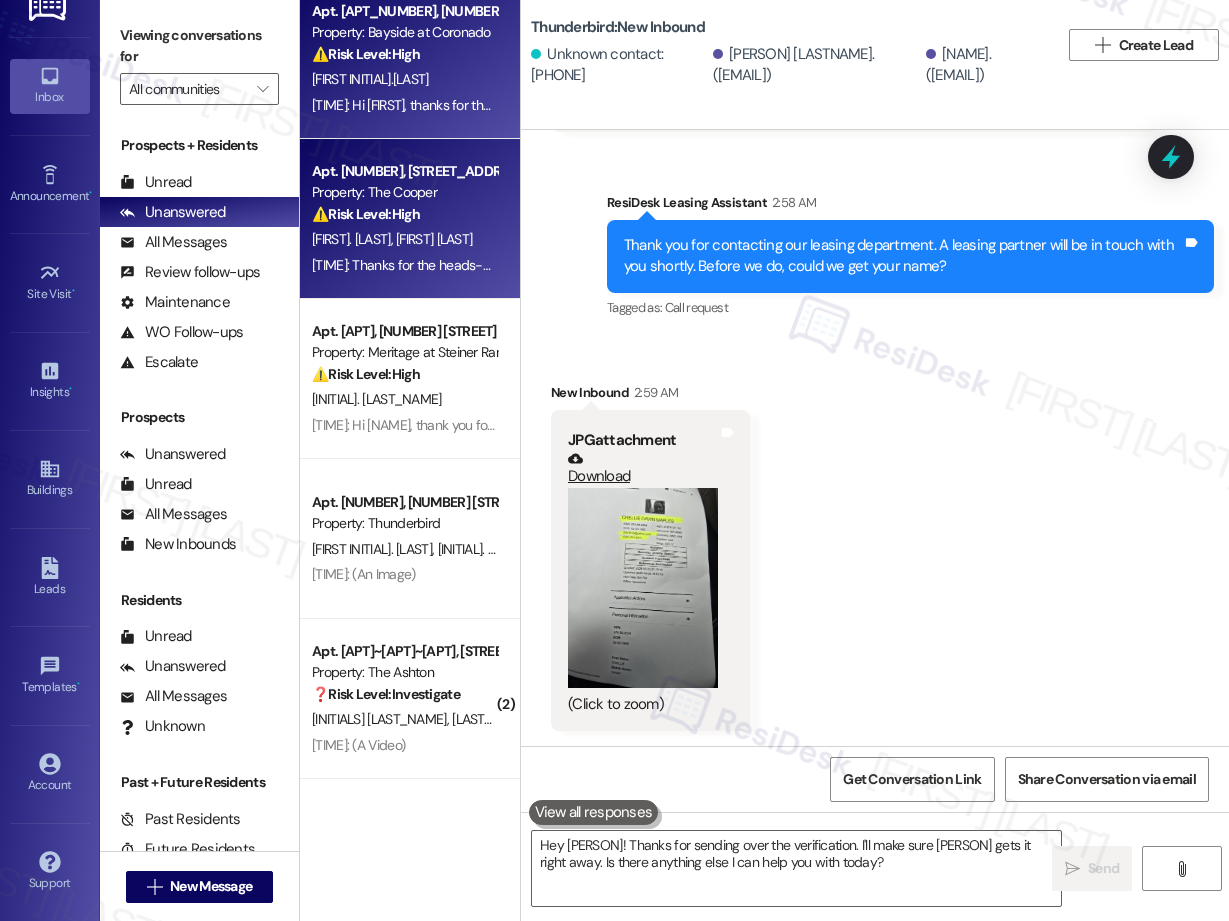 click on "[TIME]: Hi [PERSON], thanks for the reminder! I understand you'll be paying next week. Please let me know if anything changes. [TIME]: Hi [PERSON], thanks for the reminder! I understand you'll be paying next week. Please let me know if anything changes." at bounding box center (665, 105) 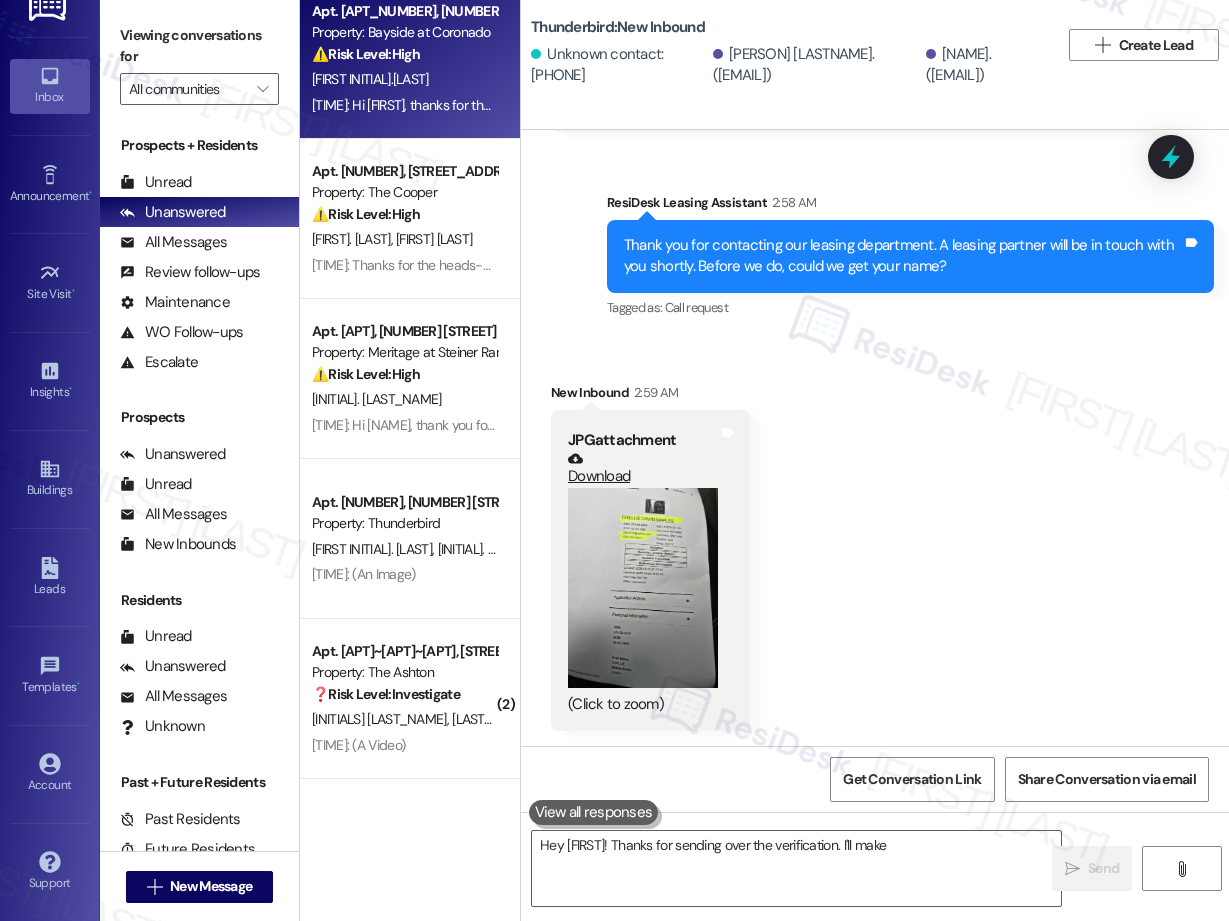 type on "Hey {{first_name}}! Thanks for sending over the verification. I'll make sure" 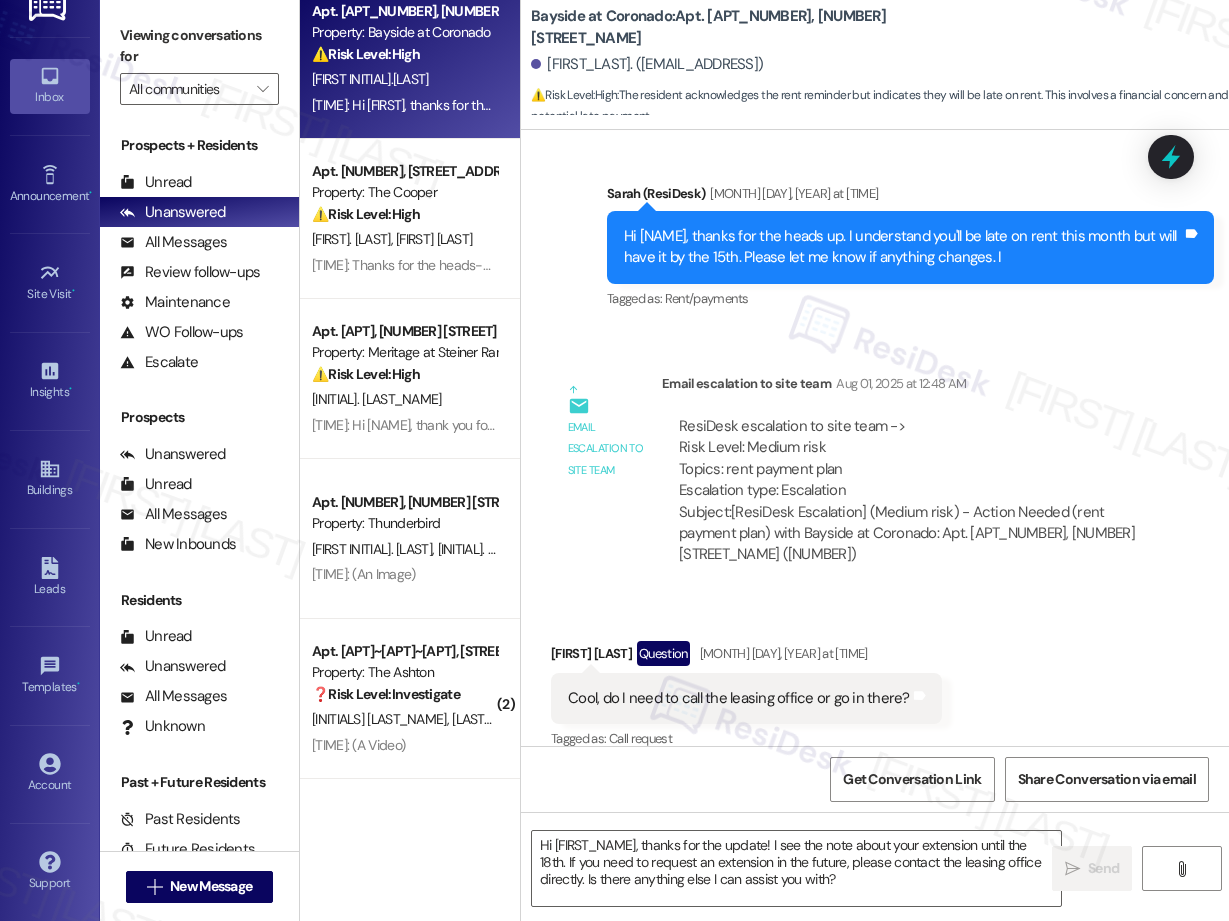scroll, scrollTop: 4747, scrollLeft: 0, axis: vertical 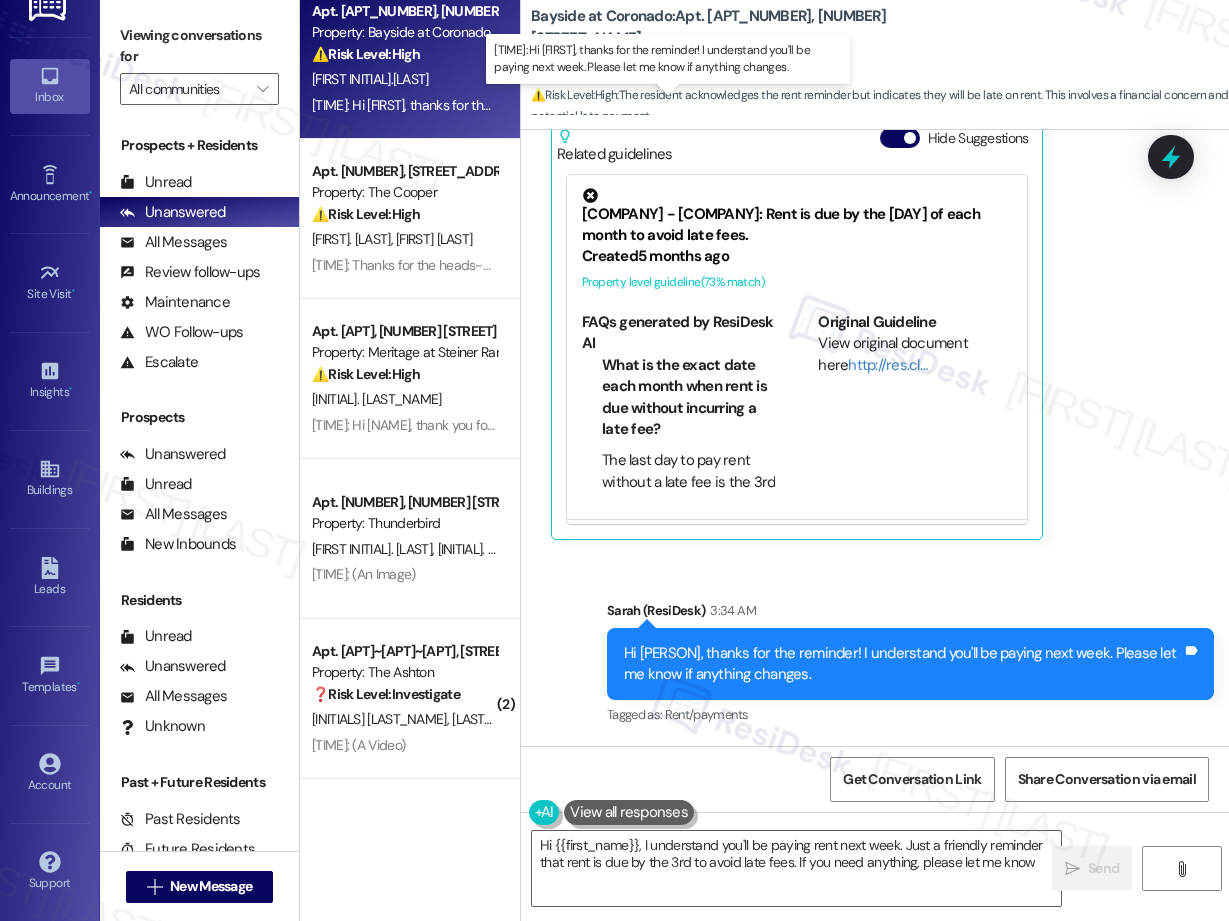 type on "Hi {{first_name}}! I understand you'll be paying rent next week. Just a friendly reminder that rent is due by the [DAY]rd to avoid late fees. If you need anything, please let me know!" 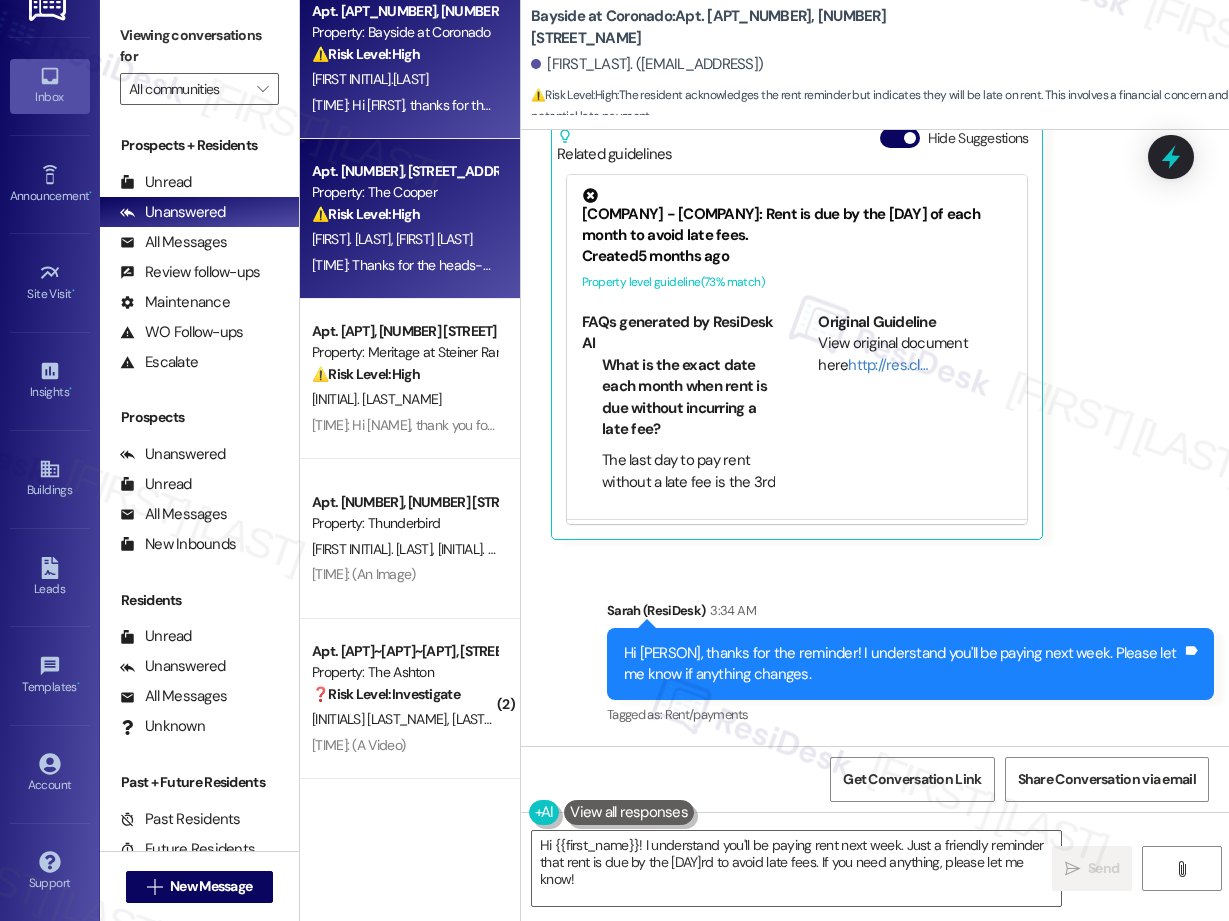 click on "⚠️  Risk Level:  High" at bounding box center (366, 214) 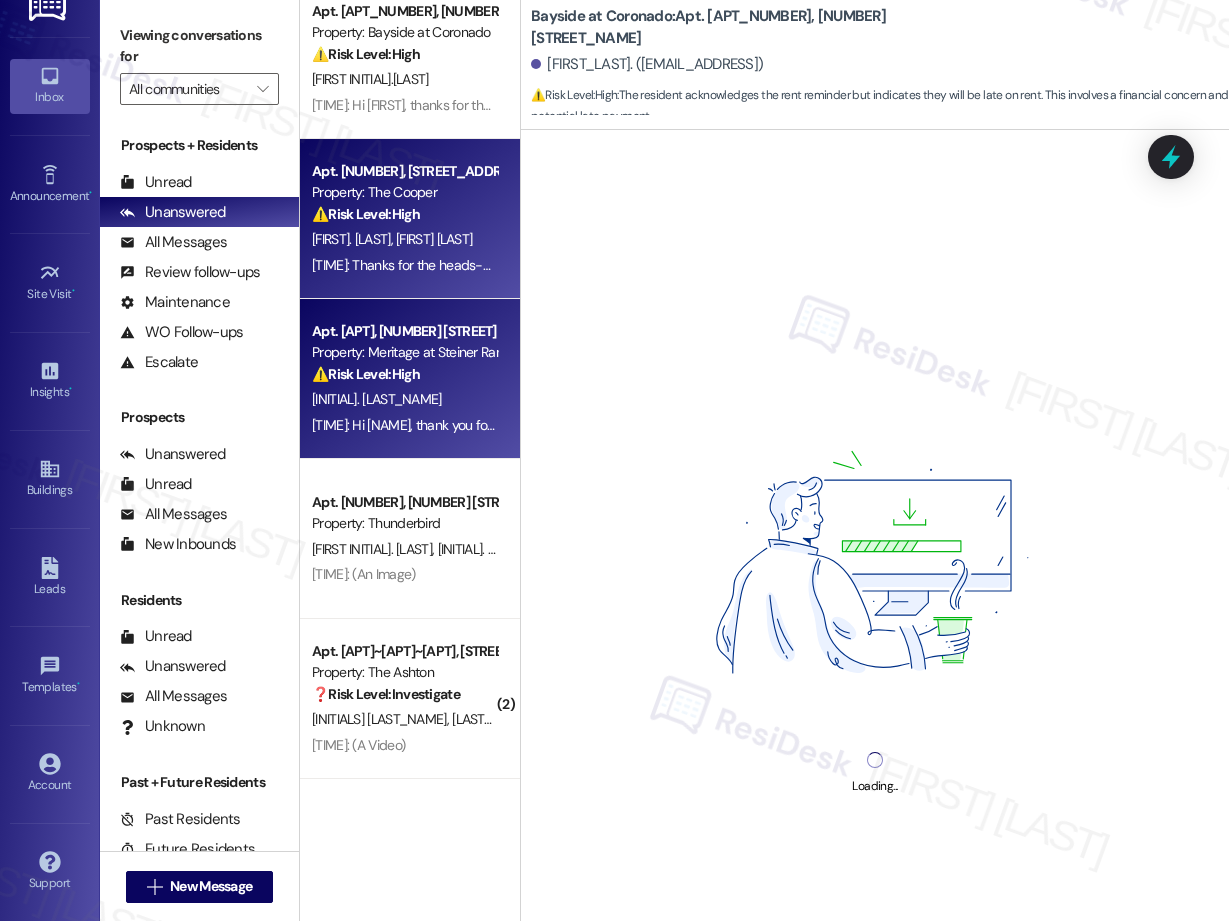 click on "Property: Meritage at Steiner Ranch" at bounding box center (404, 352) 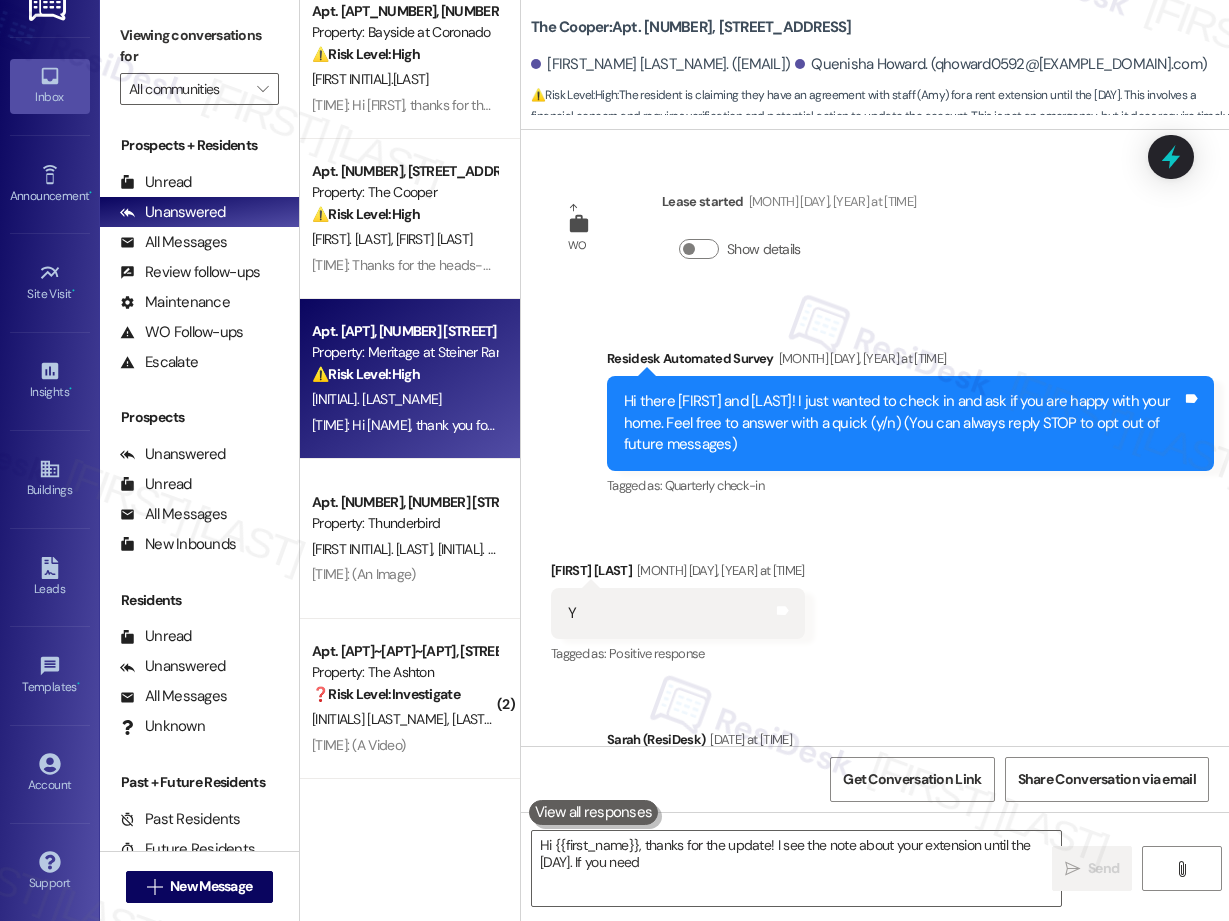 scroll, scrollTop: 1272, scrollLeft: 0, axis: vertical 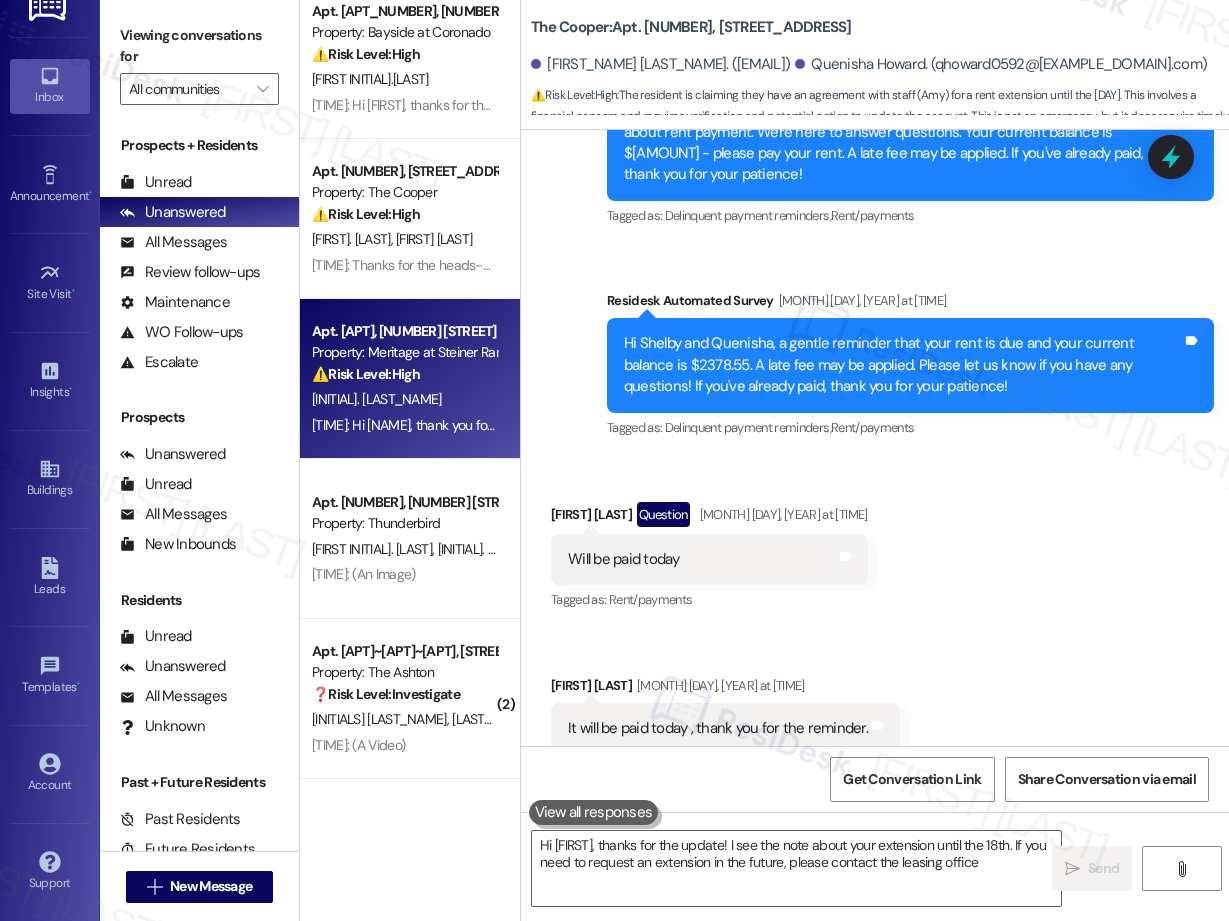 type on "Hi [FIRST_NAME], thanks for the update! I see the note about your extension until the 18th. If you need to request an extension in the future, please contact the leasing office directly" 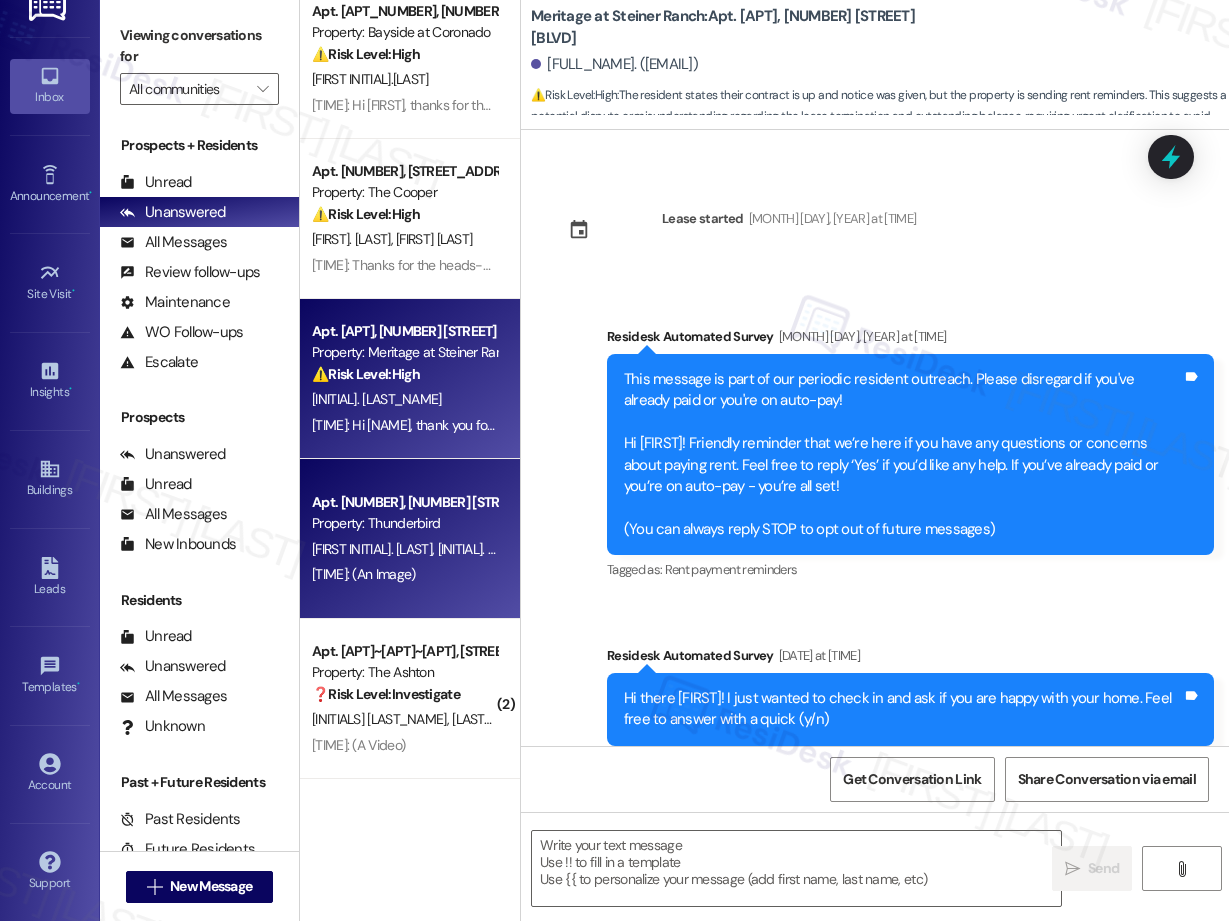 click on "[INITIAL]. [LAST]" at bounding box center (481, 549) 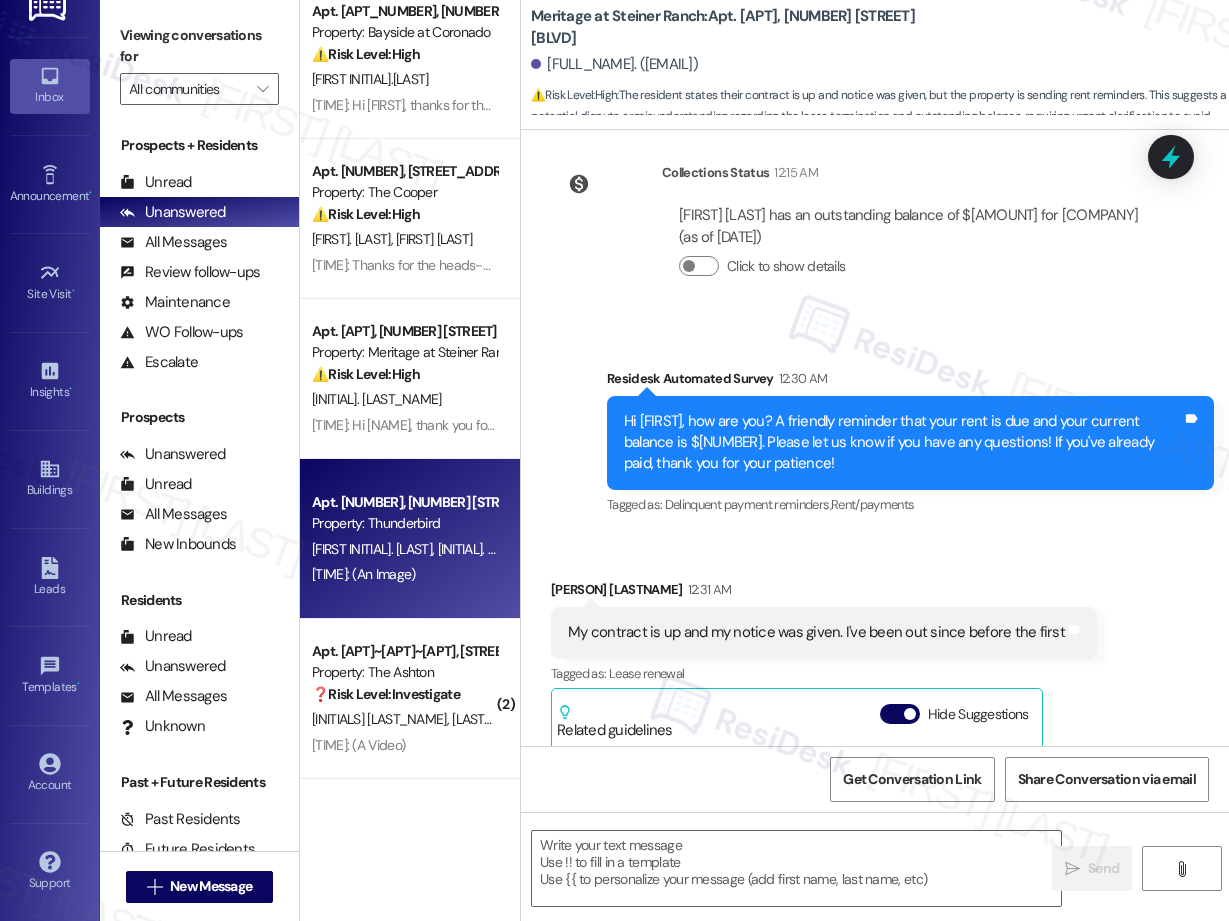 scroll, scrollTop: 380, scrollLeft: 0, axis: vertical 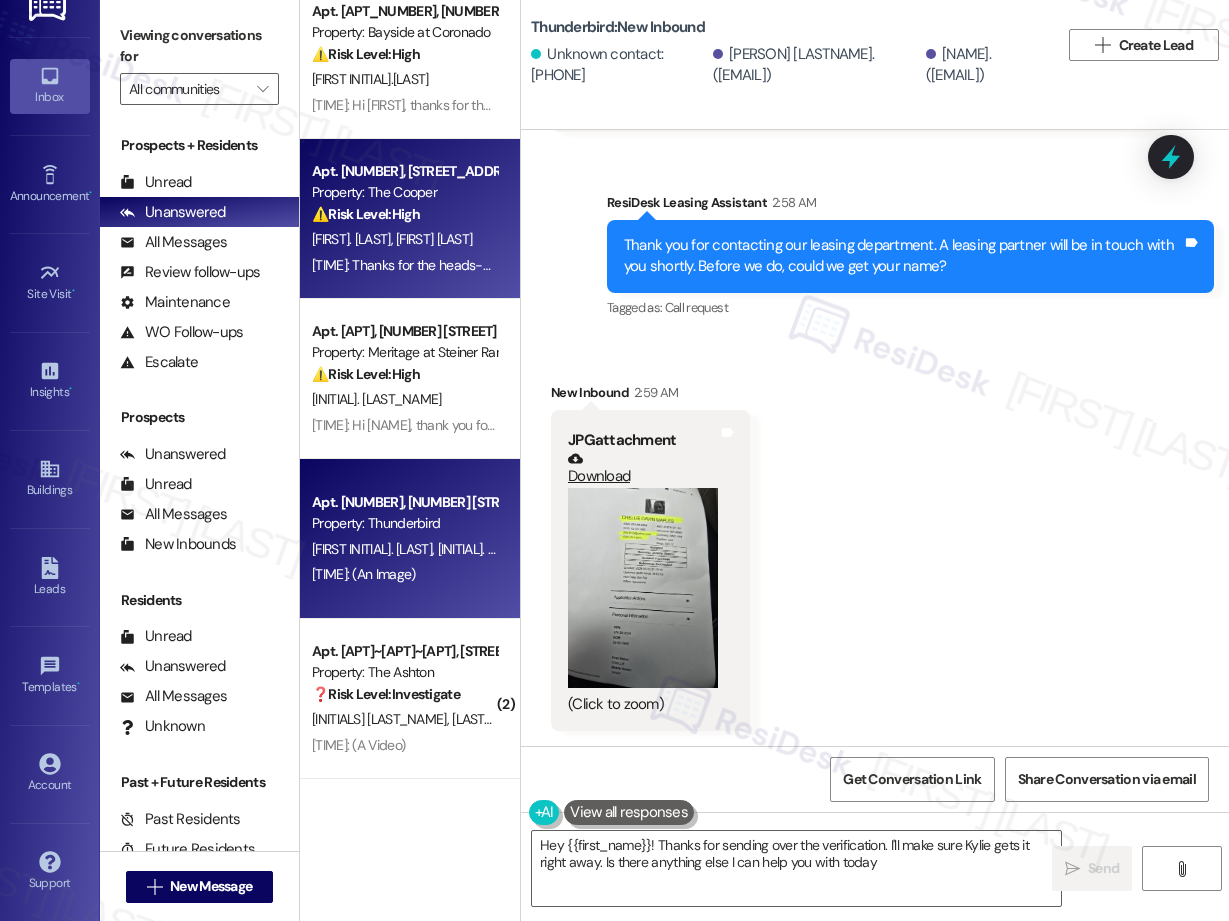 type on "Hey [PERSON]! Thanks for sending over the verification. I'll make sure [PERSON] gets it right away. Is there anything else I can help you with today?" 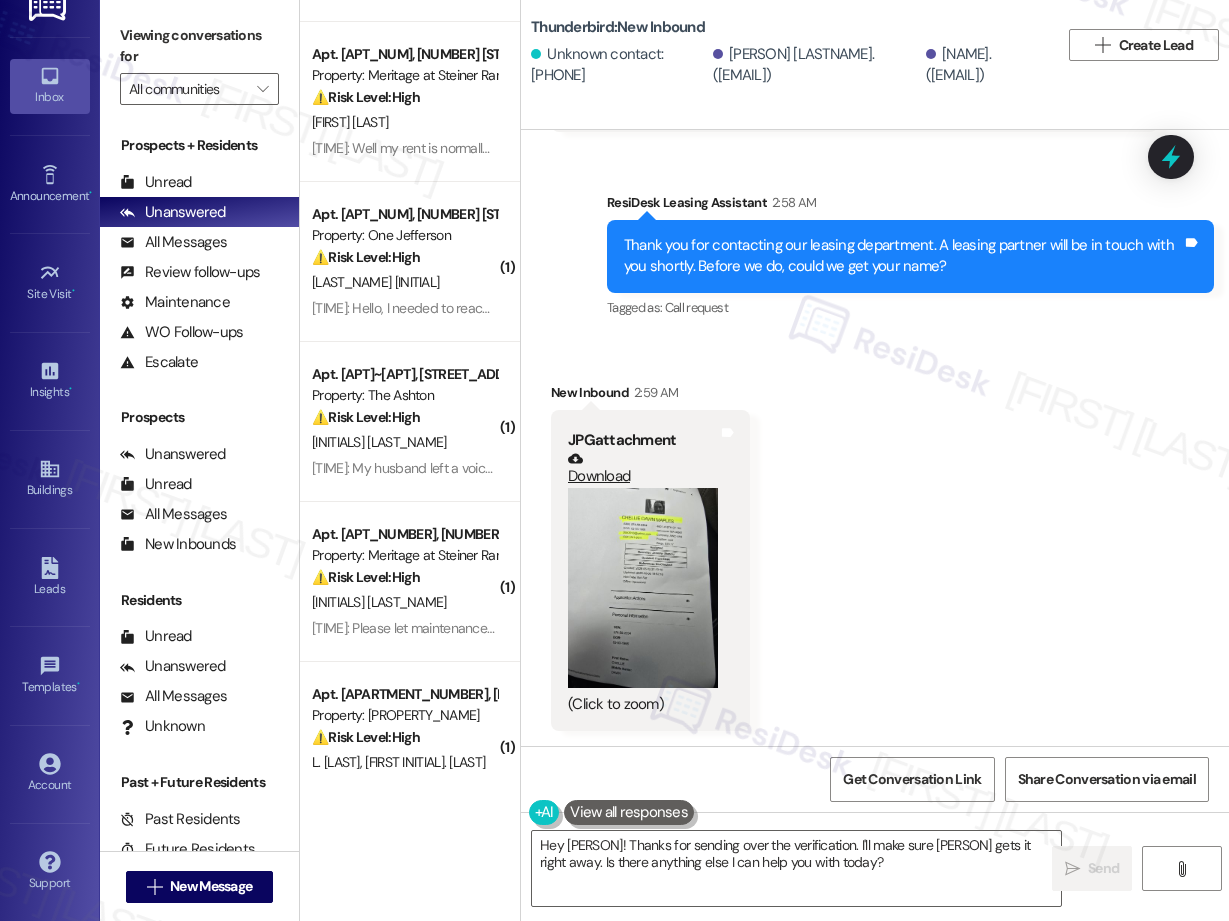 scroll, scrollTop: 0, scrollLeft: 0, axis: both 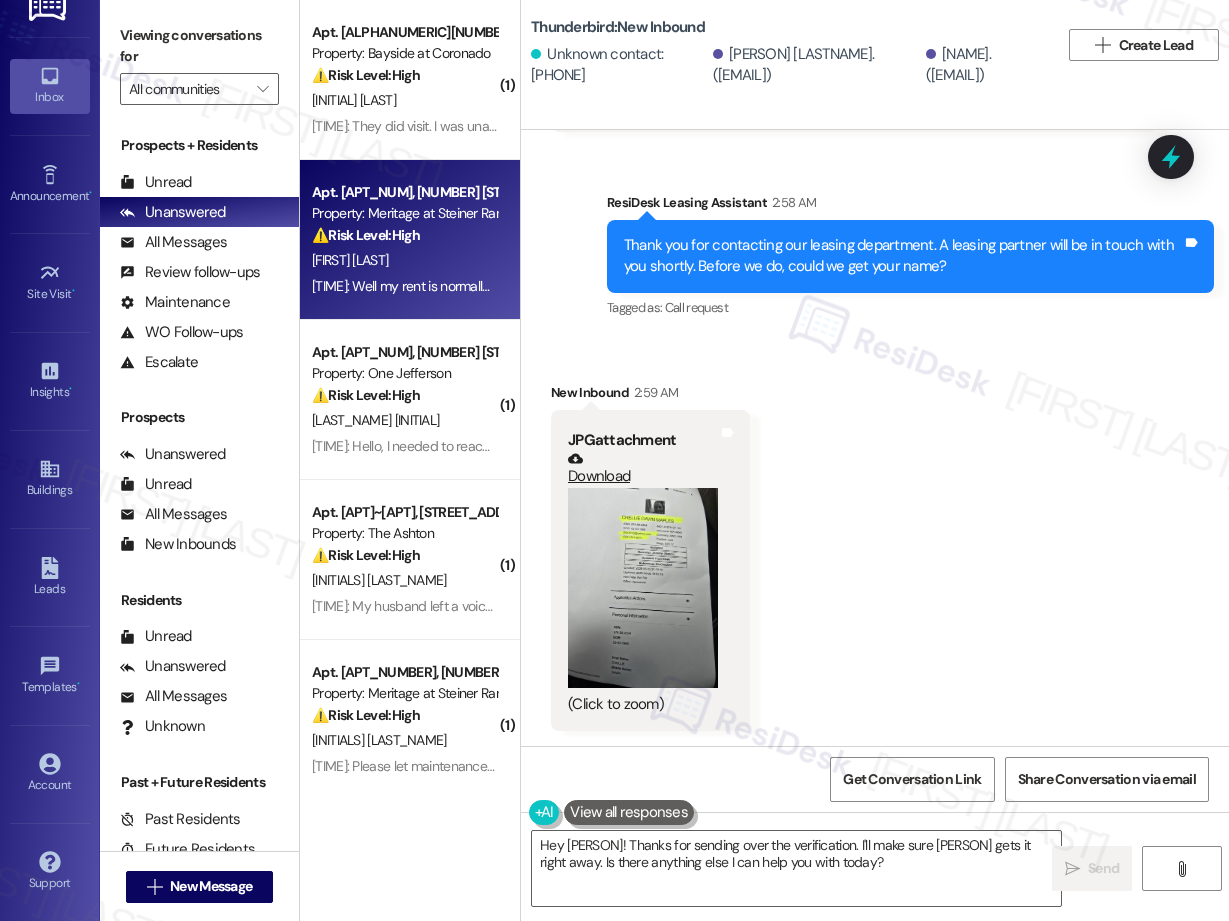 click on "[FIRST] [LAST]" at bounding box center [404, 260] 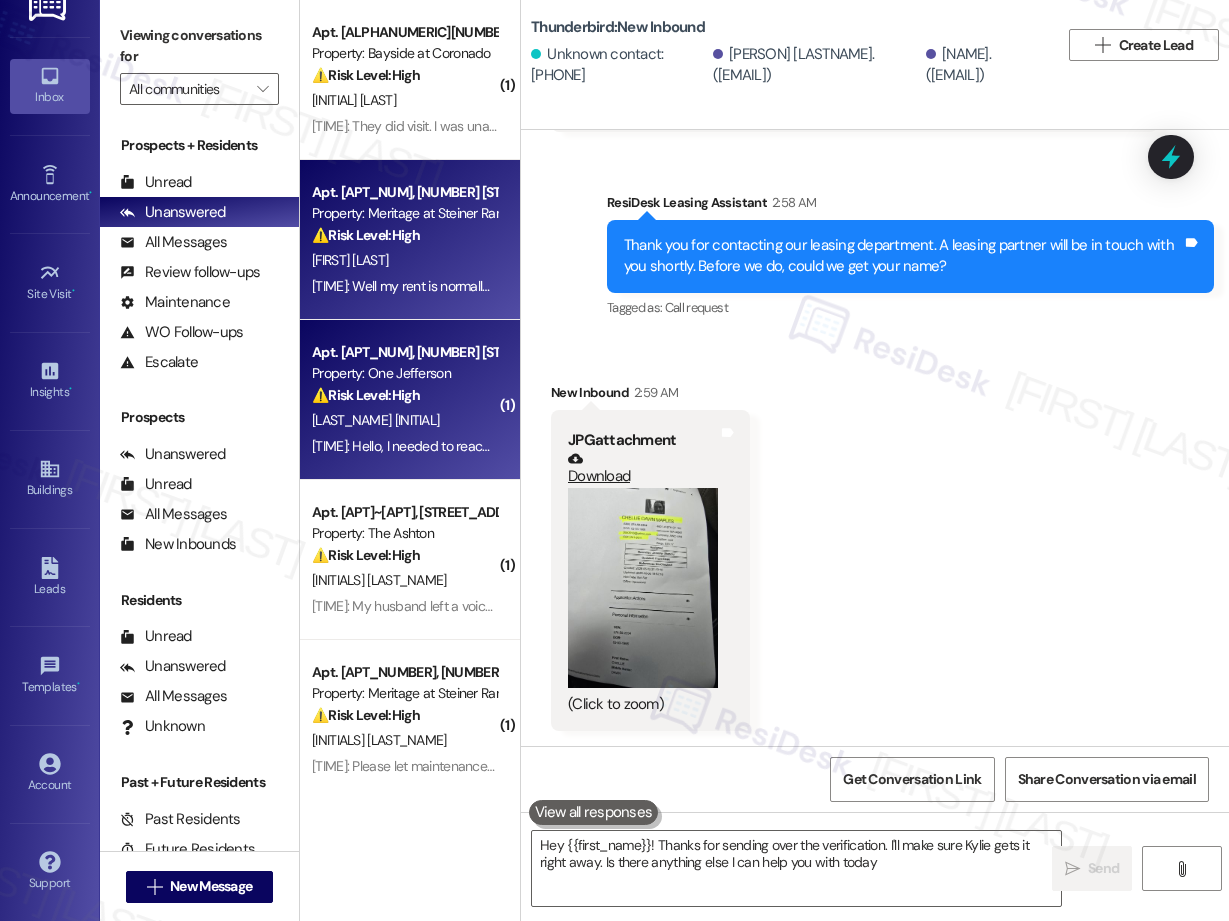 type on "Hey [PERSON]! Thanks for sending over the verification. I'll make sure [PERSON] gets it right away. Is there anything else I can help you with today?" 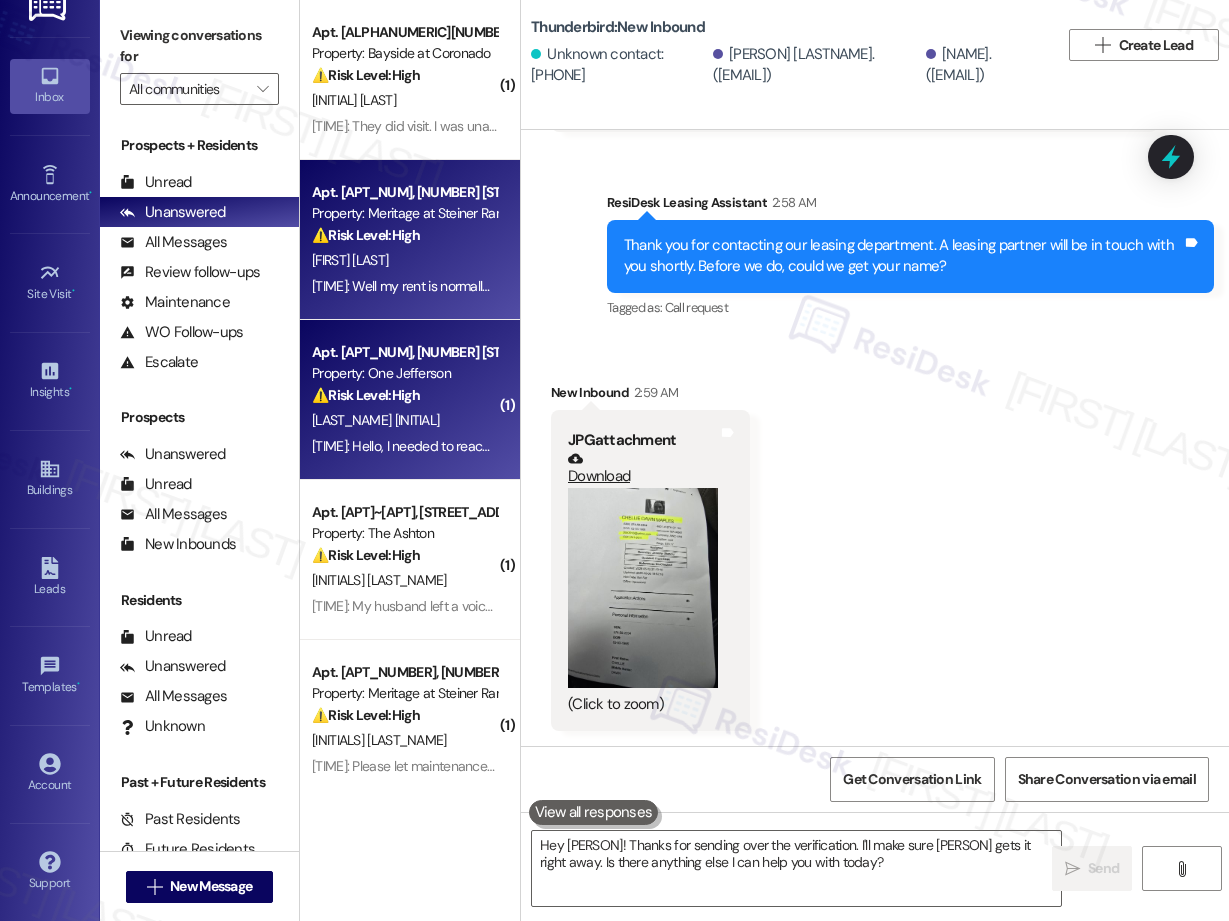 click on "[TIME]: Hello, I needed to reach out actually, I am having trouble staying afloat after my mom's funeral costs & medical expenses. I will need to end my lease on the 16th or 17th of August and pay my past due amount from last month, prorated this month and the lease break fee. Can you help calculate this so I can submit the payment [TIME]: Hello, I needed to reach out actually, I am having trouble staying afloat after my mom's funeral costs & medical expenses. I will need to end my lease on the 16th or 17th of August and pay my past due amount from last month, prorated this month and the lease break fee. Can you help calculate this so I can submit the payment" at bounding box center (1275, 446) 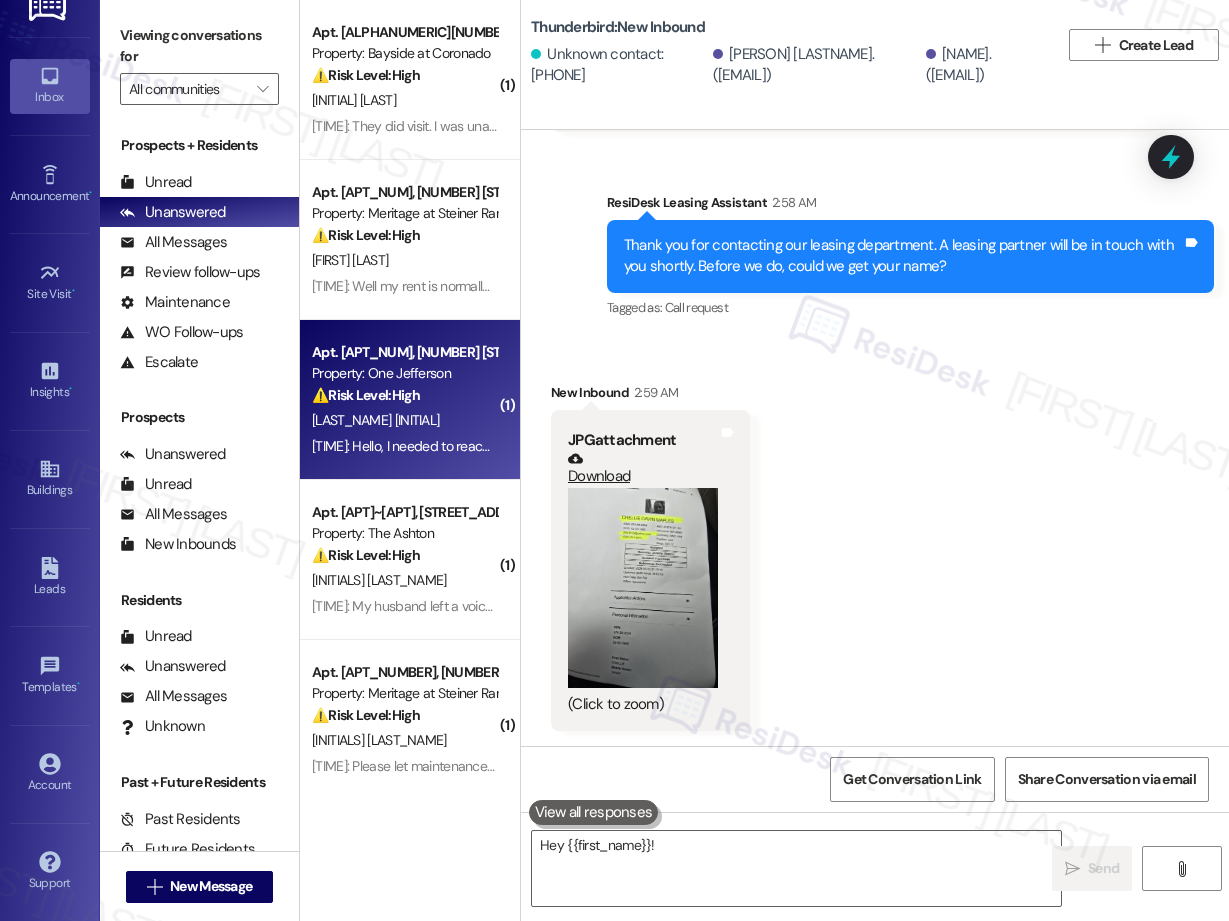type on "Hey {{first_name}}! Thanks" 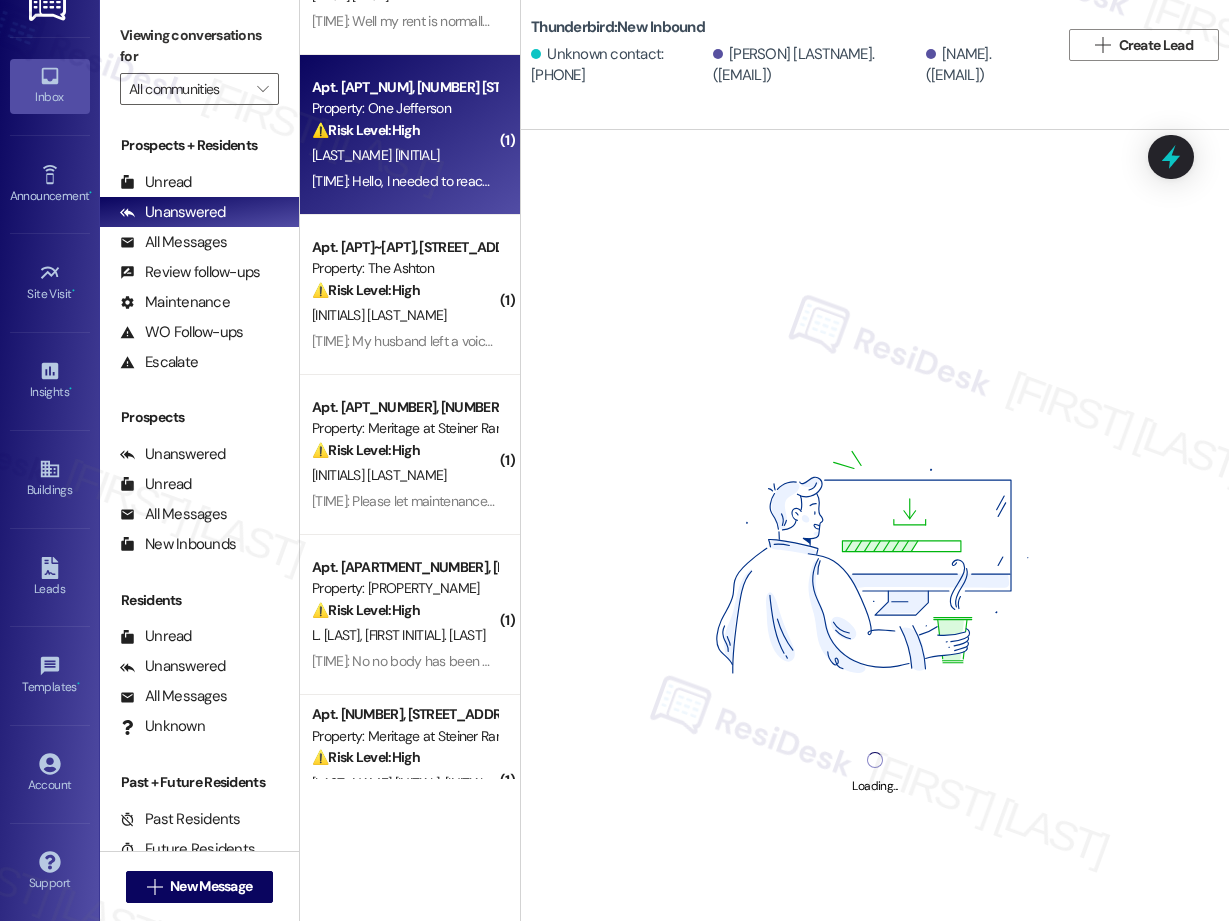 scroll, scrollTop: 275, scrollLeft: 0, axis: vertical 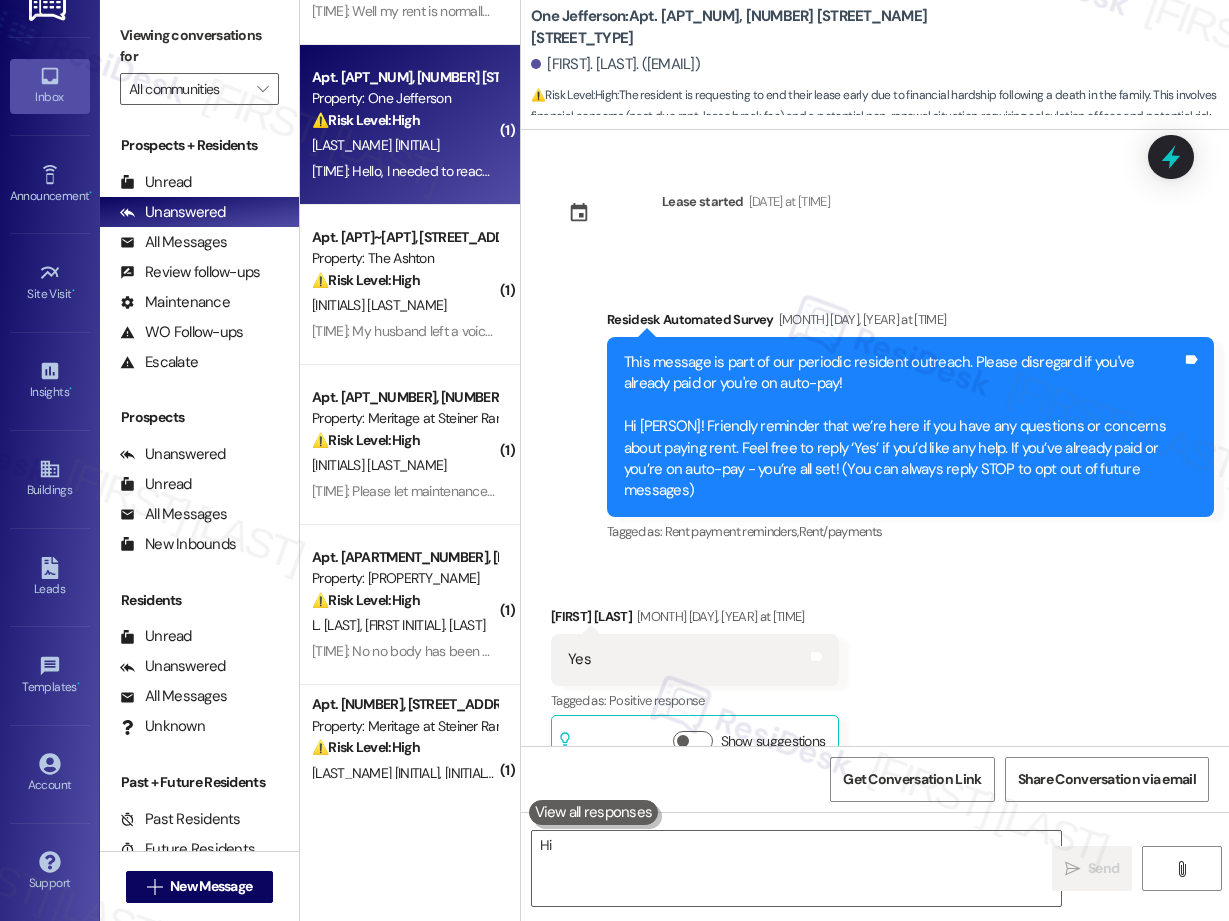 click on "( 1 ) Apt. B308, [NUMBER] [STREET] Property: Bayside at Coronado ⚠️  Risk Level:  High The resident indicates that the work order was marked as completed, but the issue was not resolved. The resident was not present for a follow-up visit. This indicates a potential failure in service delivery and requires further investigation and resolution. B. [LAST] [TIME]: They did visit. I was unable to be there for another visit.  [TIME]: They did visit. I was unable to be there for another visit.  Apt. 2306, [NUMBER] [STREET] Property: Meritage at Steiner Ranch ⚠️  Risk Level:  High The resident is questioning a significant increase in their rent amount, indicating a financial concern that needs investigation. This could be due to a billing error or other financial issue that requires urgent attention. E. [LAST] [TIME]: Well my rent is normally $[NUMBER] ish and this last month suddenly its $[NUMBER]. Seems a little off ( 1 ) Apt. 58~345, 1 [STREET] Property: One Jefferson ⚠️  Risk Level:  High ( 1 ) ( 1" at bounding box center [410, 389] 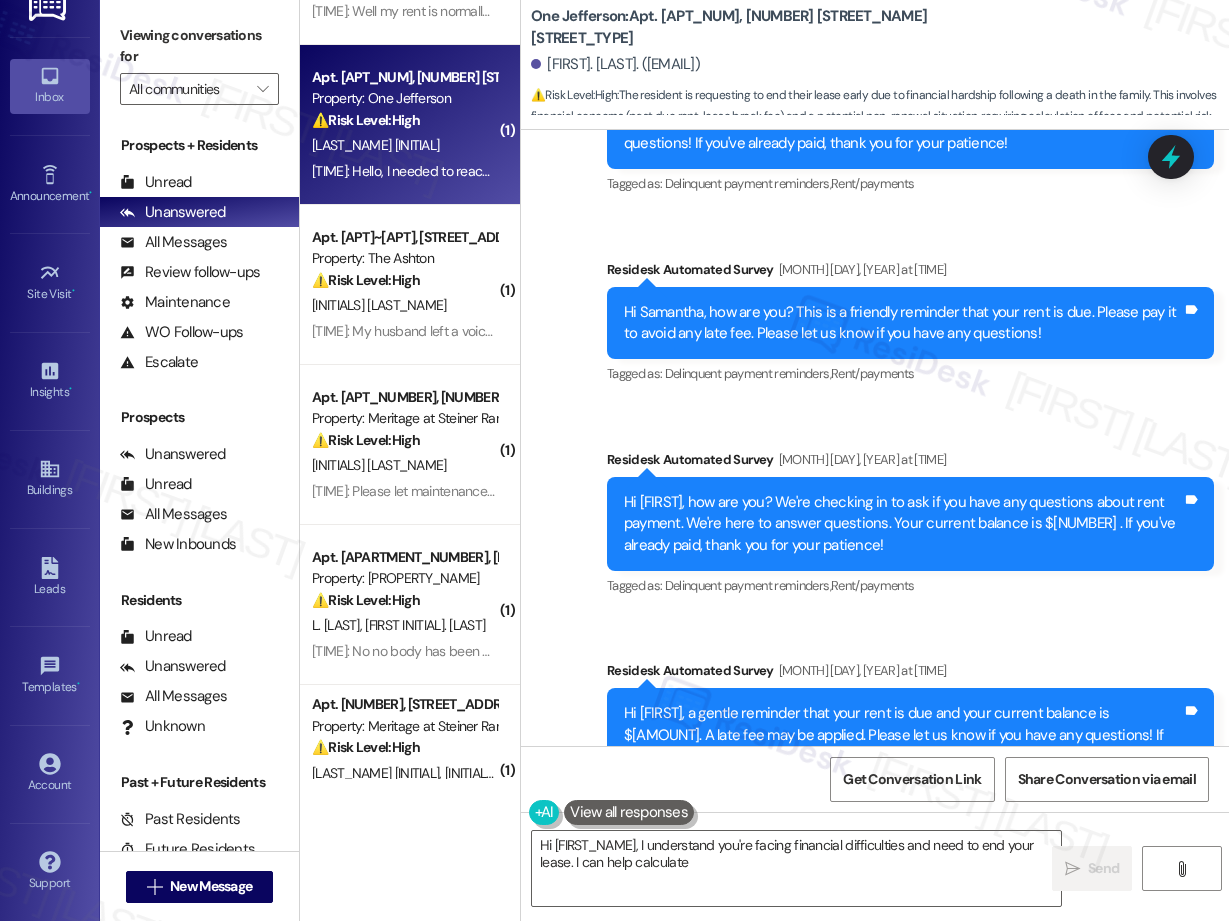 scroll, scrollTop: 5281, scrollLeft: 0, axis: vertical 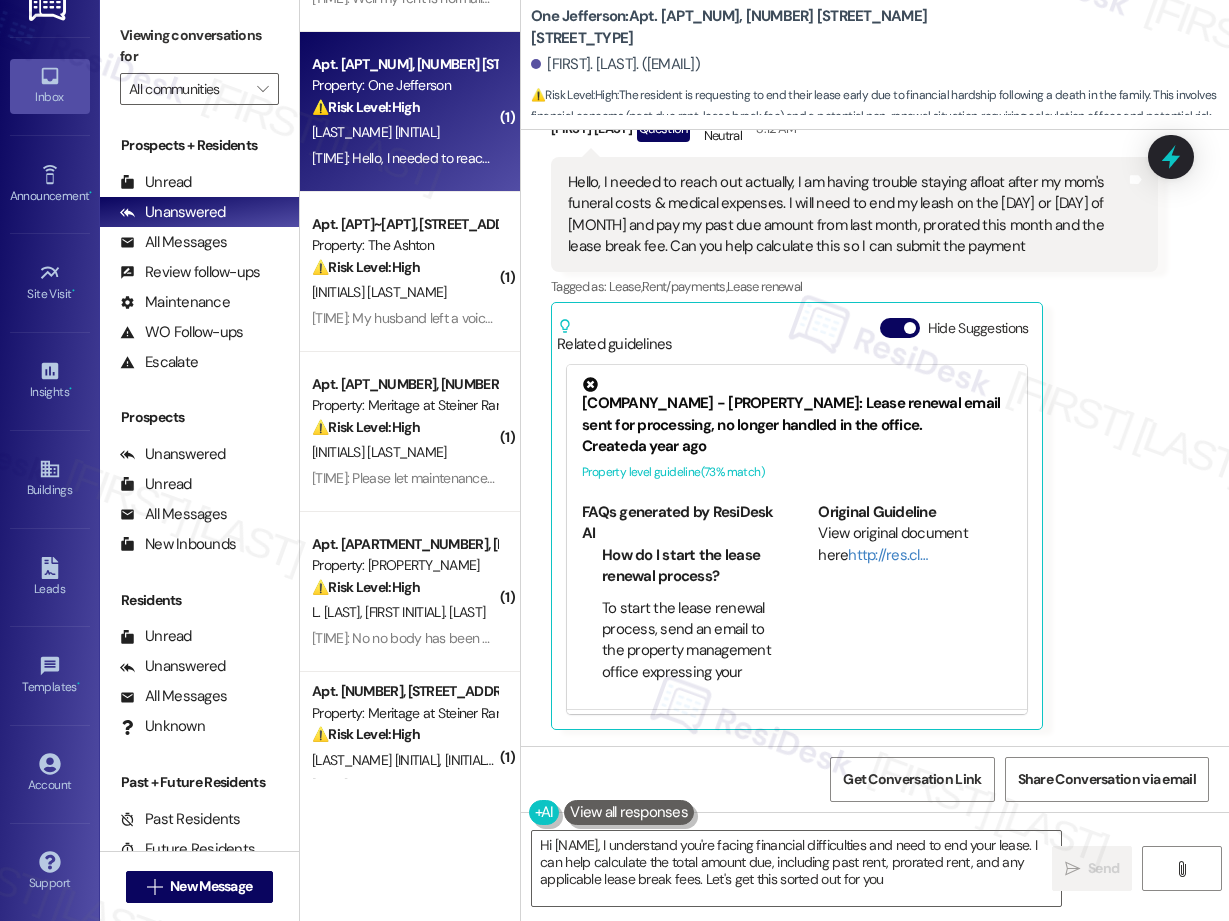 type on "Hi {{first_name}}, I understand you're facing financial difficulties and need to end your lease. I can help calculate the total amount due, including past rent, prorated rent, and any applicable lease break fees. Let's get this sorted out for you." 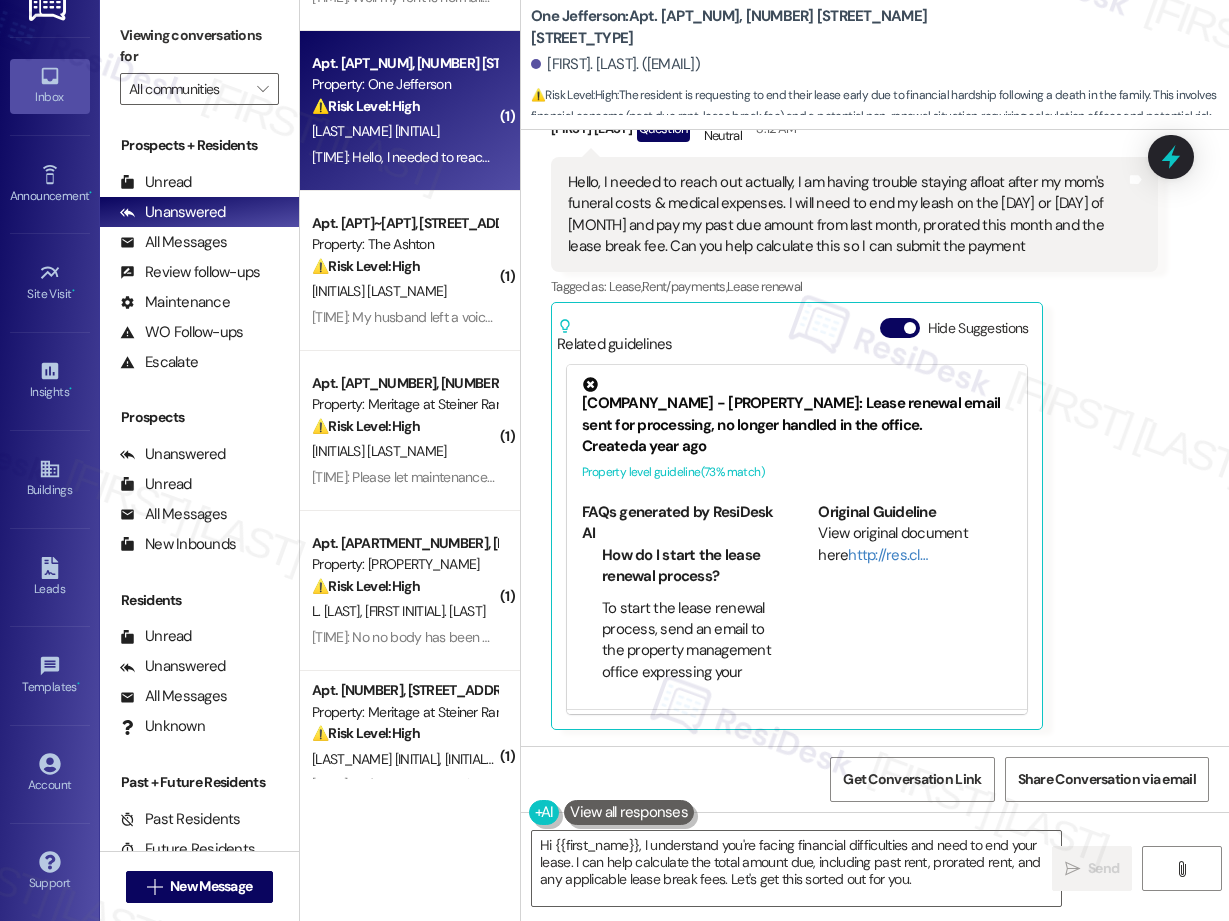 click on "Apt. [APARTMENT_NUMBER], [NUMBER] [STREET_NAME] [STREET_TYPE]" at bounding box center [404, 543] 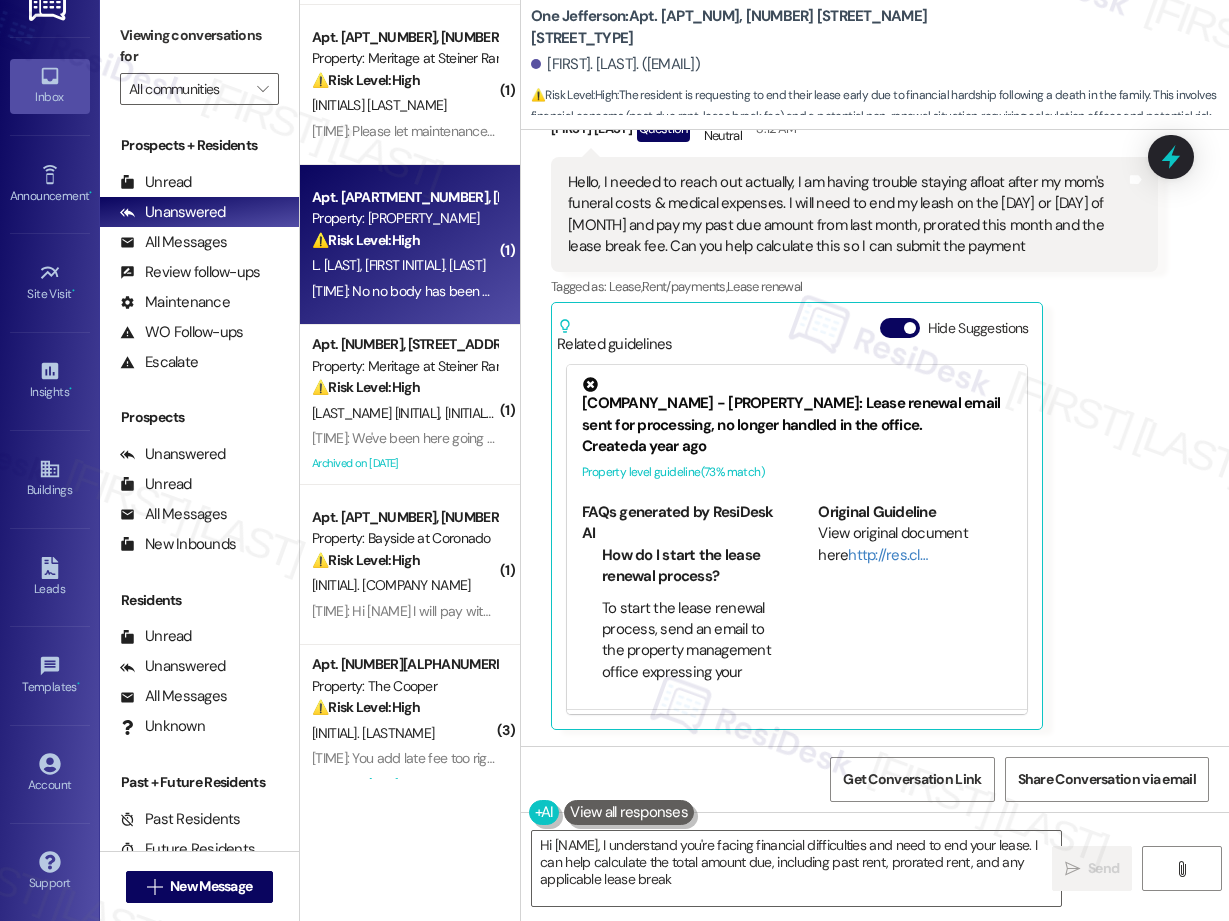 type on "Hi [FIRST_NAME], I understand you're facing financial difficulties and need to end your lease. I can help calculate the total amount due, including past rent, prorated rent, and any applicable lease break fees" 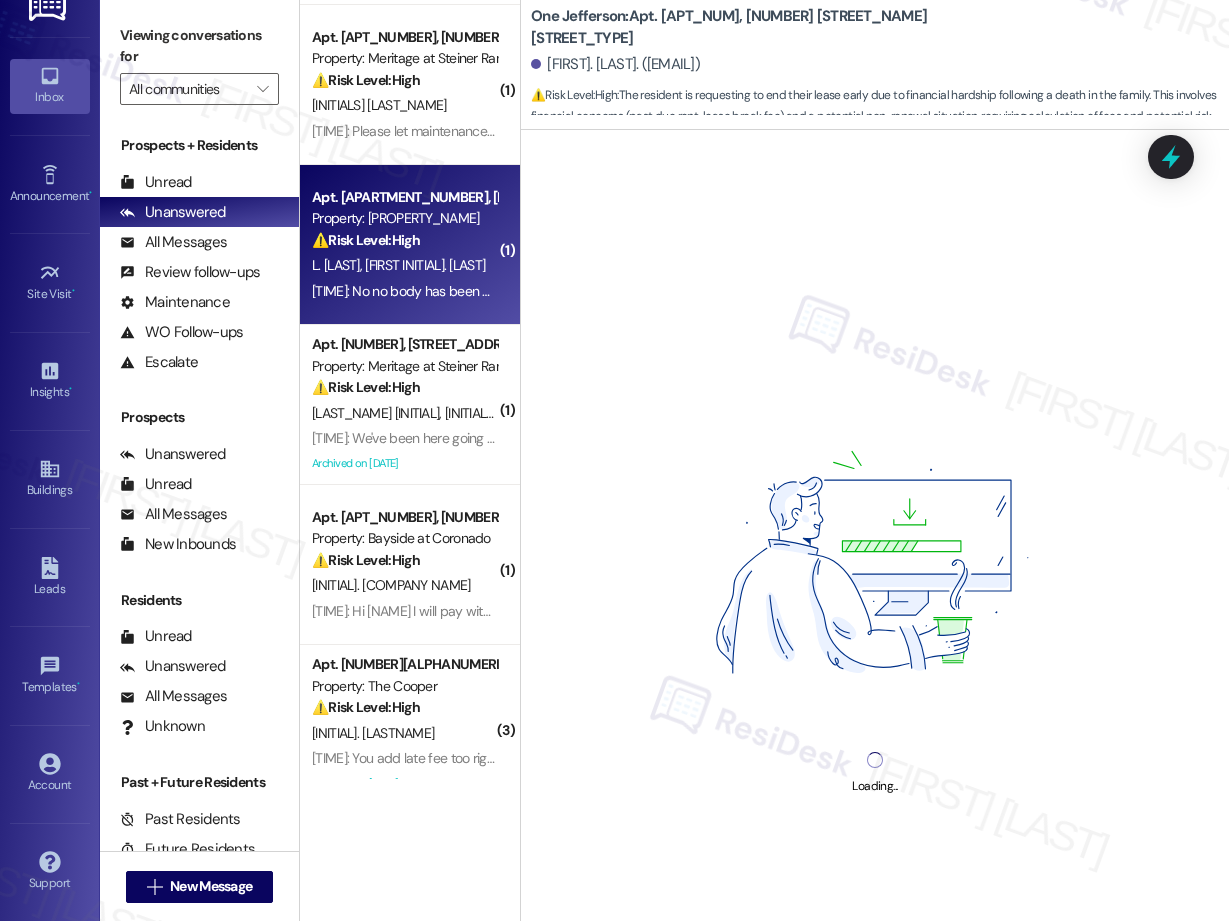 scroll, scrollTop: 645, scrollLeft: 0, axis: vertical 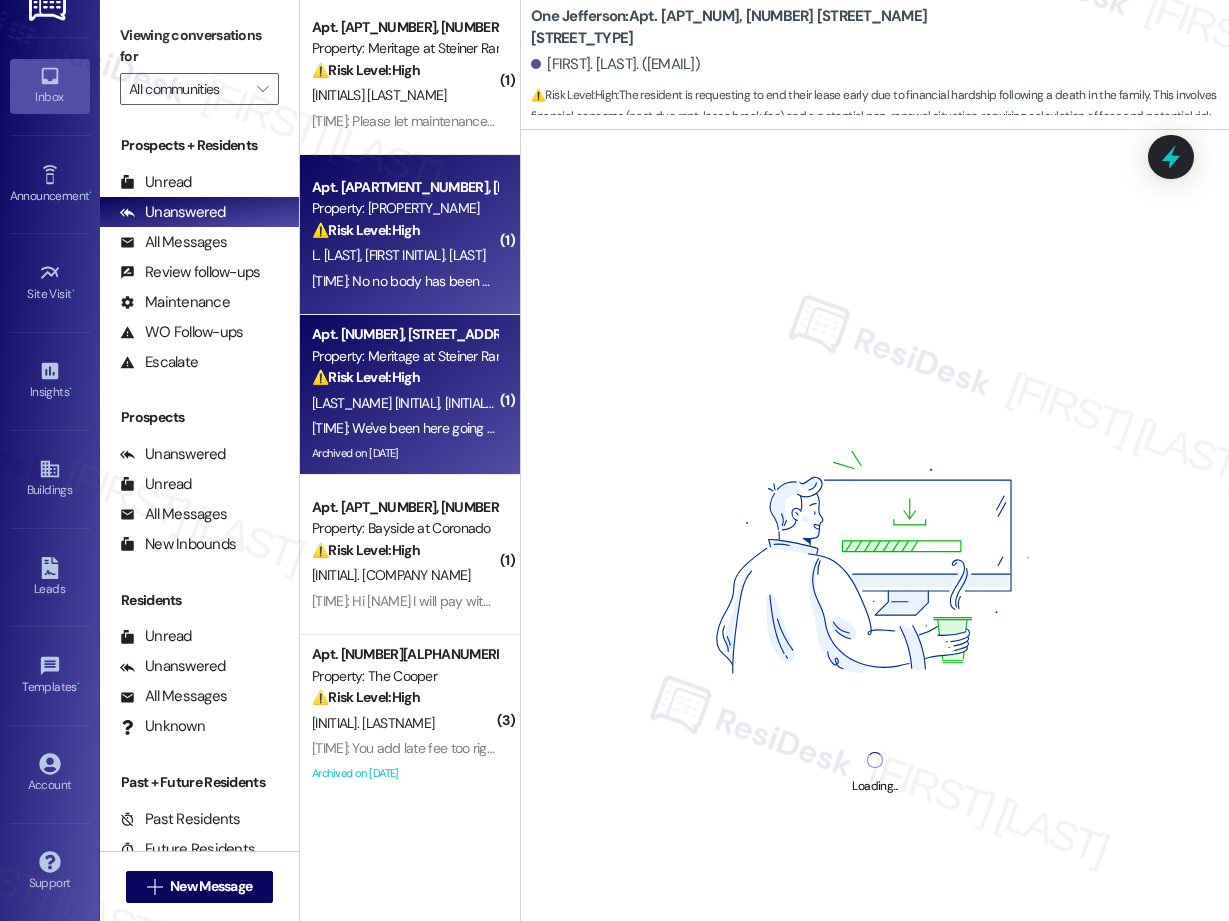 click on "[TIME]: We've been here going on [NUMBER] years. Obviously [NUMBER]-[NUMBER] different management companies which changes the experience. That said, our apartment is falling apart. Nothing has been updated. When we need repairs, it takes weeks if it happens at all. We have a hole in our ceiling from a previous leak repair. They never came back to patch it. We have window springs that have fallen out. Appliances that hardly work. Unfortunately, we've somewhat given up on having anyone come out to repair anything because they never do. On top of all of that, when there is an issue I bring to the office, management has a history of a bad attitude. I don't think I've had a pleasant experience with the office in the years that I have been here." at bounding box center (2488, 428) 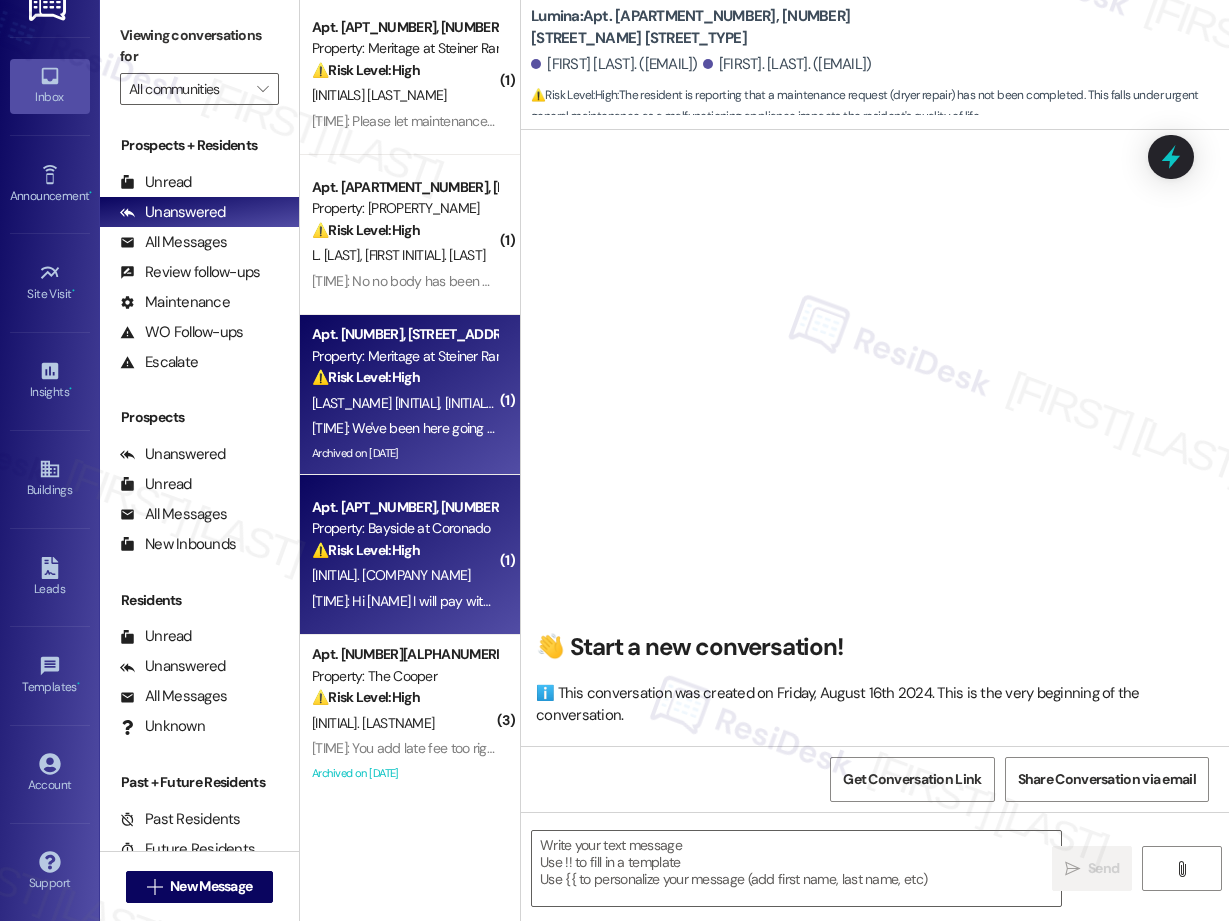 click on "⚠️ Risk Level: High The resident indicates they will be paying rent late with a cashier's check on the 14th. This involves a financial concern and potential late payment, requiring monitoring." at bounding box center (404, 550) 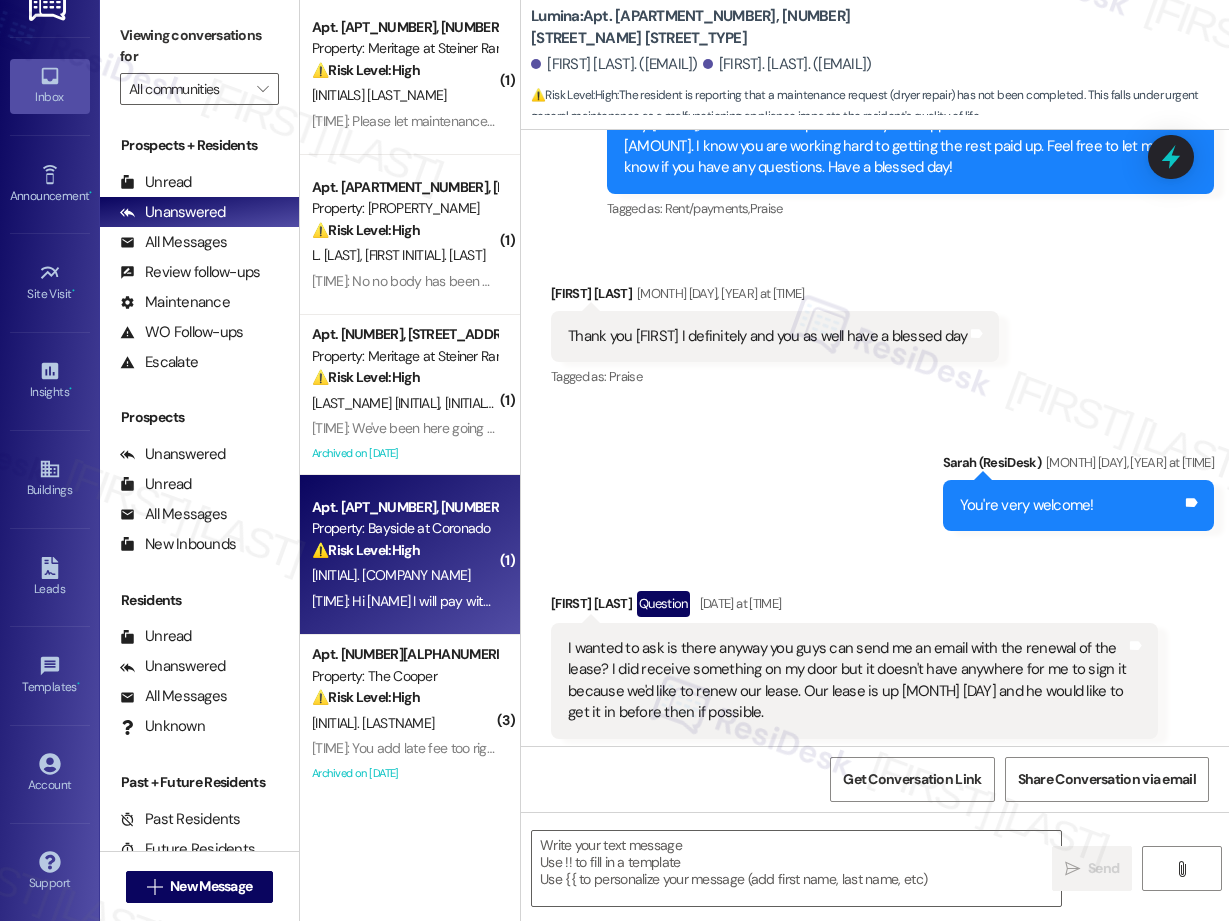 scroll, scrollTop: 0, scrollLeft: 0, axis: both 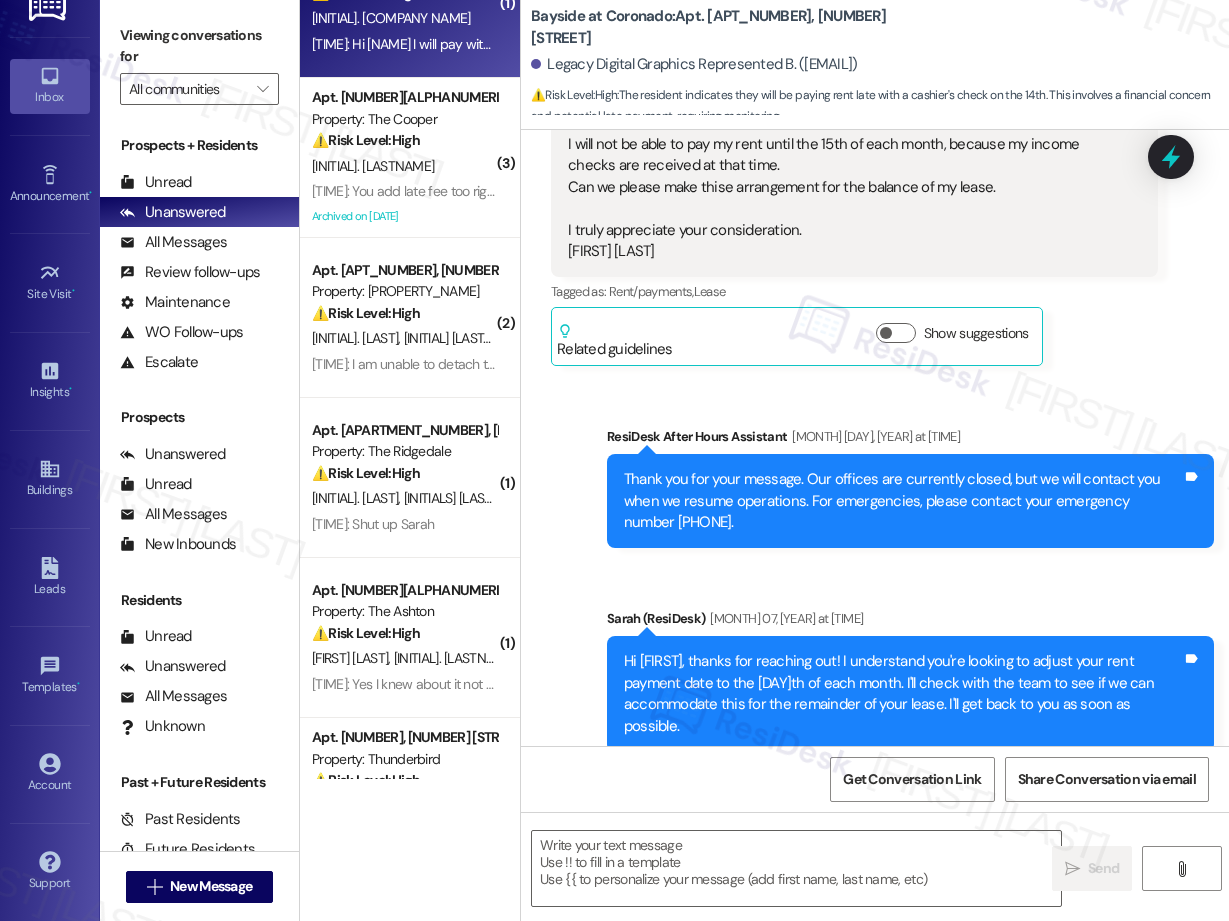 type on "Fetching suggested responses. Please feel free to read through the conversation in the meantime." 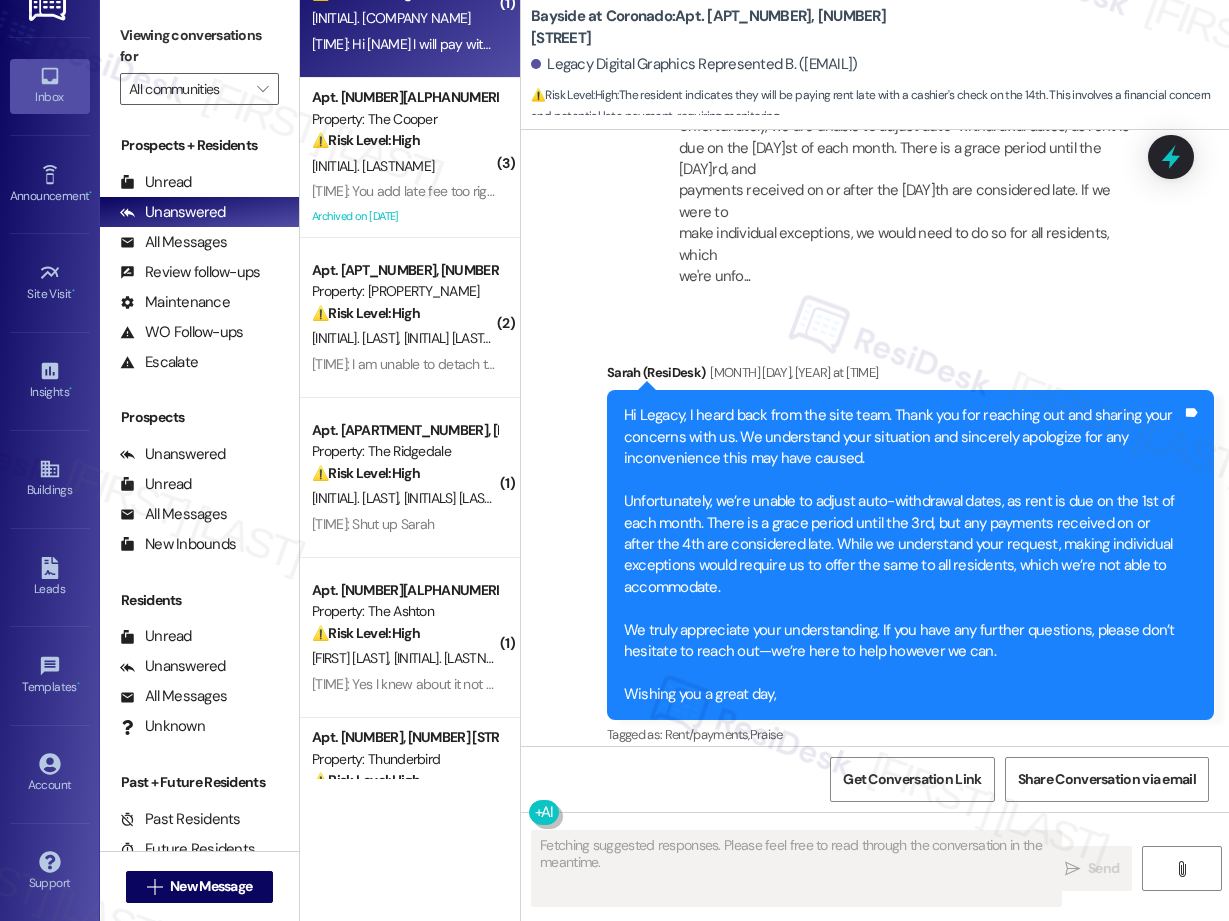 scroll, scrollTop: 11797, scrollLeft: 0, axis: vertical 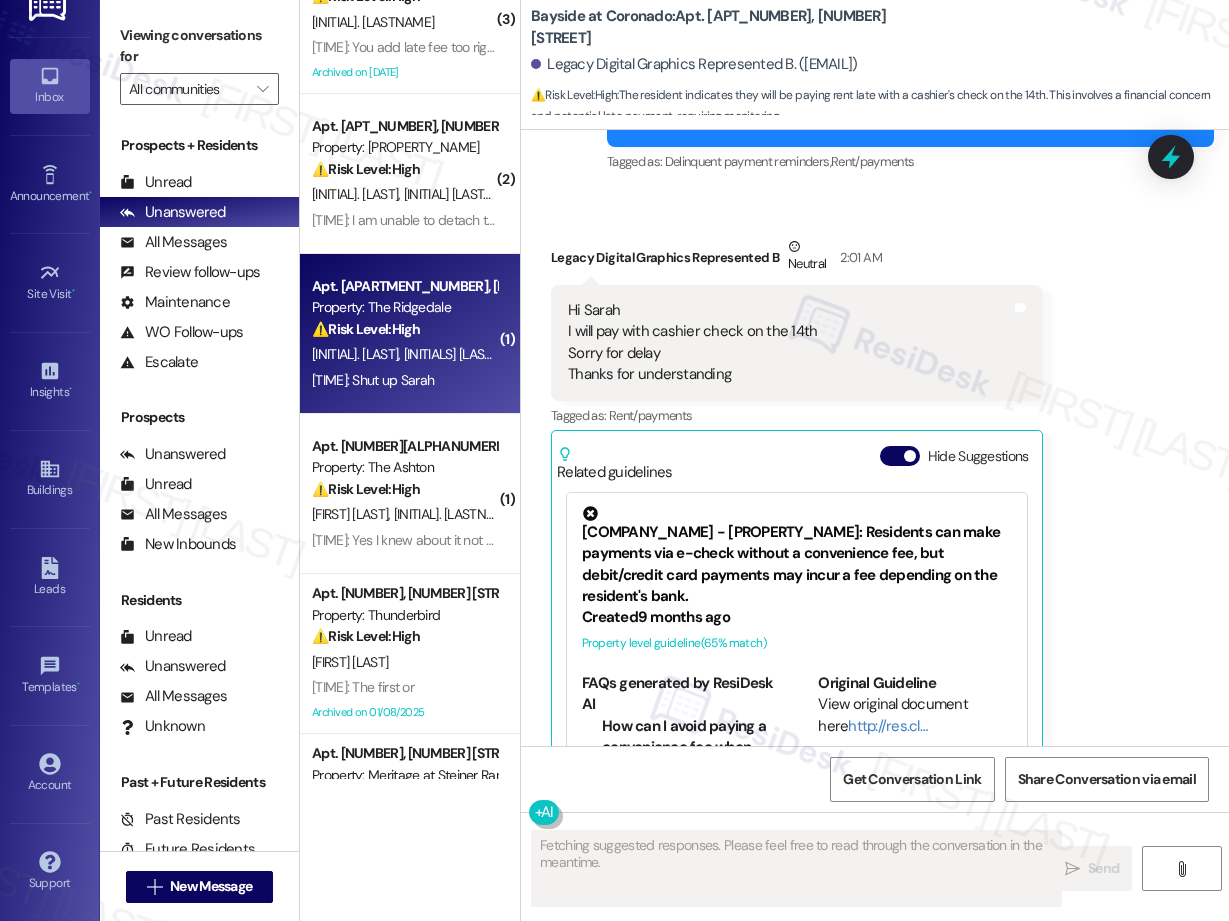 click on "Apt. [APT_NUMBER], [NUMBER] [STREET] Property: The Ridgedale ⚠️  Risk Level:  High The resident's response is rude and unprofessional, indicating potential dissatisfaction or conflict related to the rent reminder. While not explicitly stating a financial dispute, the tone warrants a Tier [TIER_NUMBER] escalation to address the situation and prevent further escalation. [LAST_NAME] [INITIAL] [LAST_NAME] [INITIAL] [TIME]: Shut up Sarah [TIME]: Shut up Sarah" at bounding box center (410, 334) 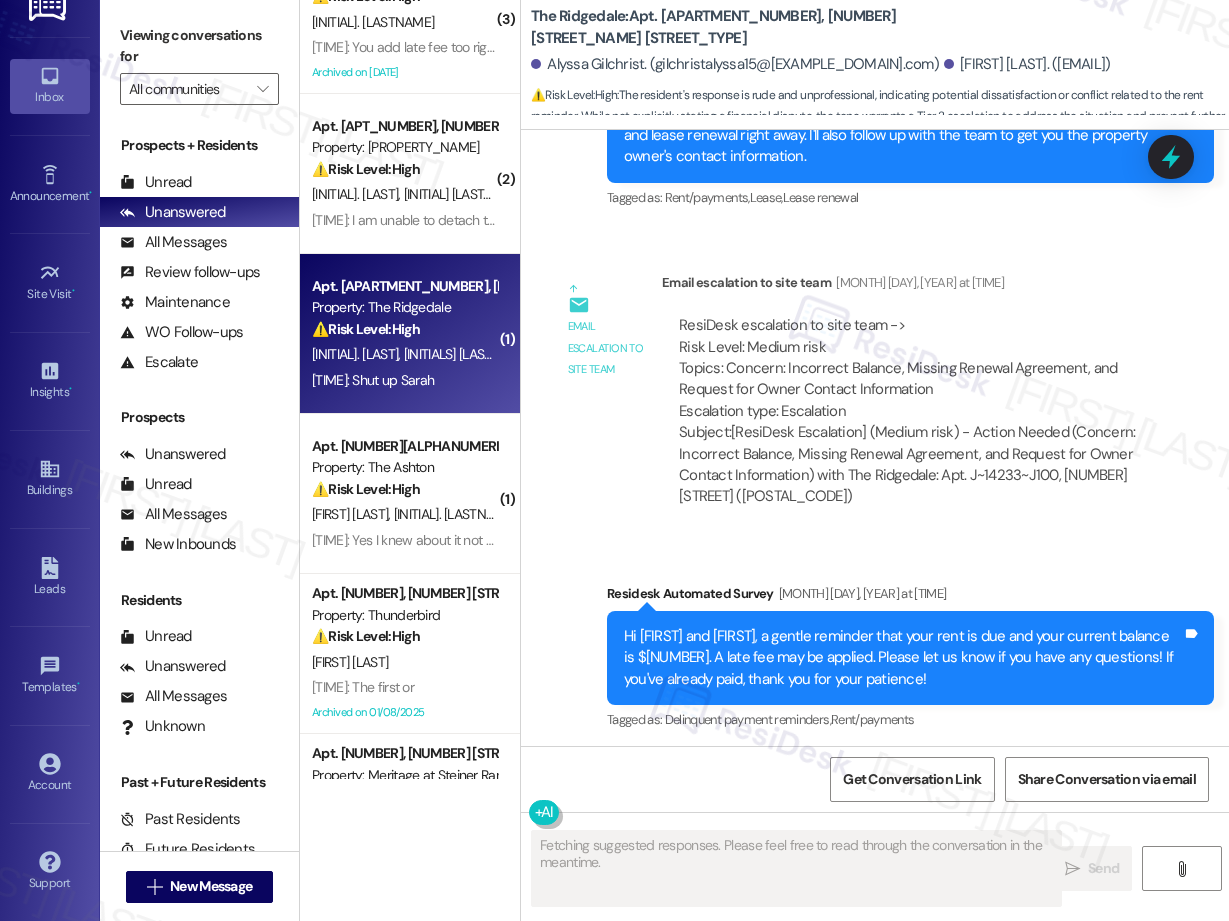 scroll, scrollTop: 10791, scrollLeft: 0, axis: vertical 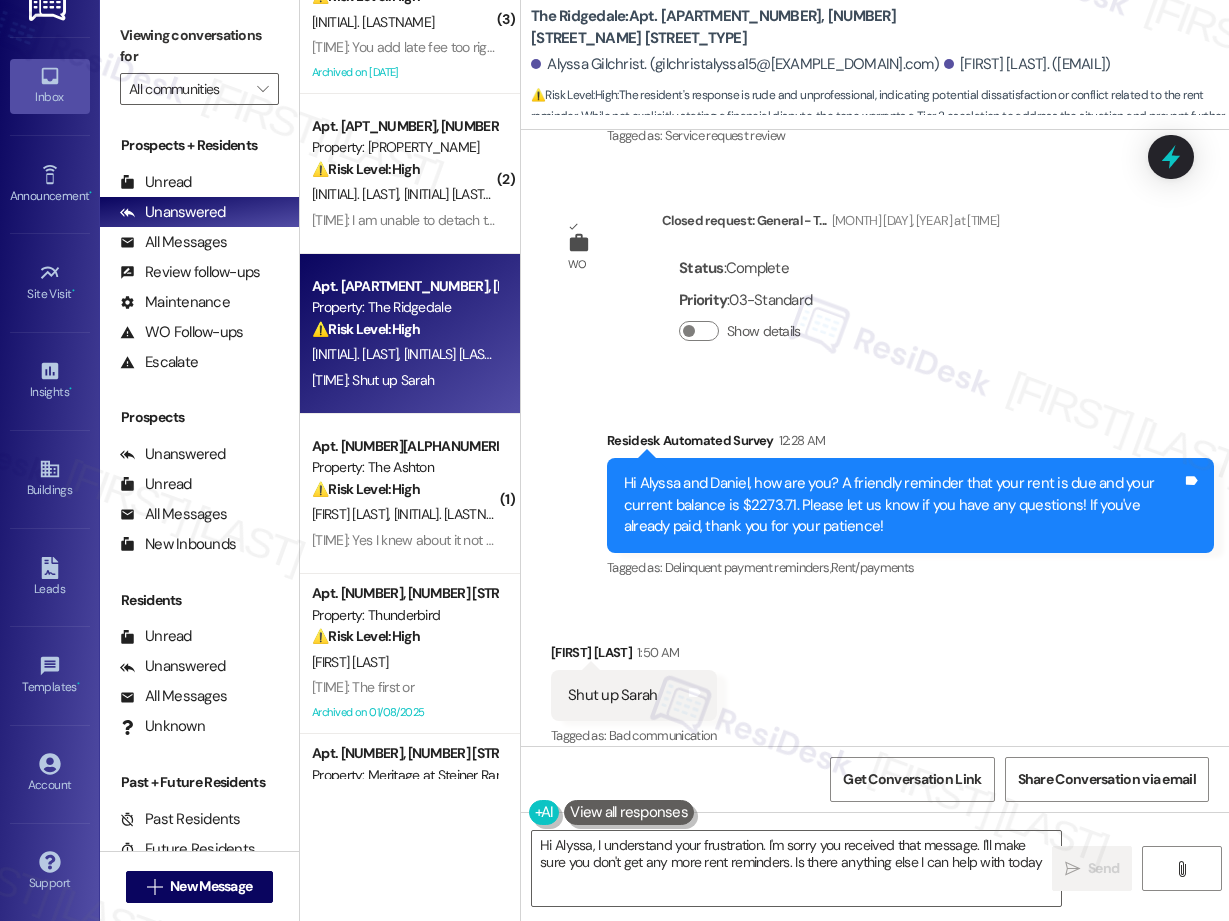 type on "Hi [PERSON], I understand your frustration. I'm sorry you received that message. I'll make sure you don't get any more rent reminders. Is there anything else I can help with today?" 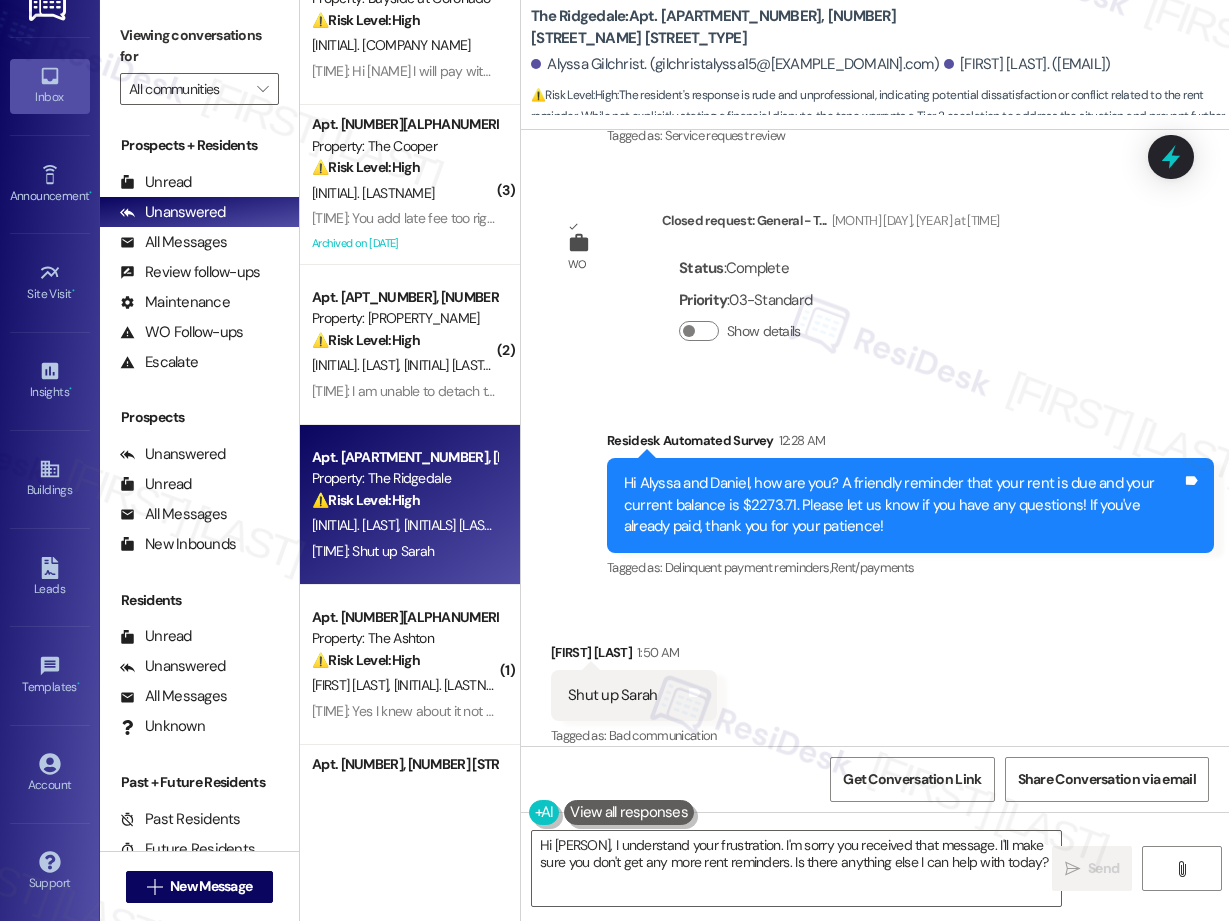 scroll, scrollTop: 1166, scrollLeft: 0, axis: vertical 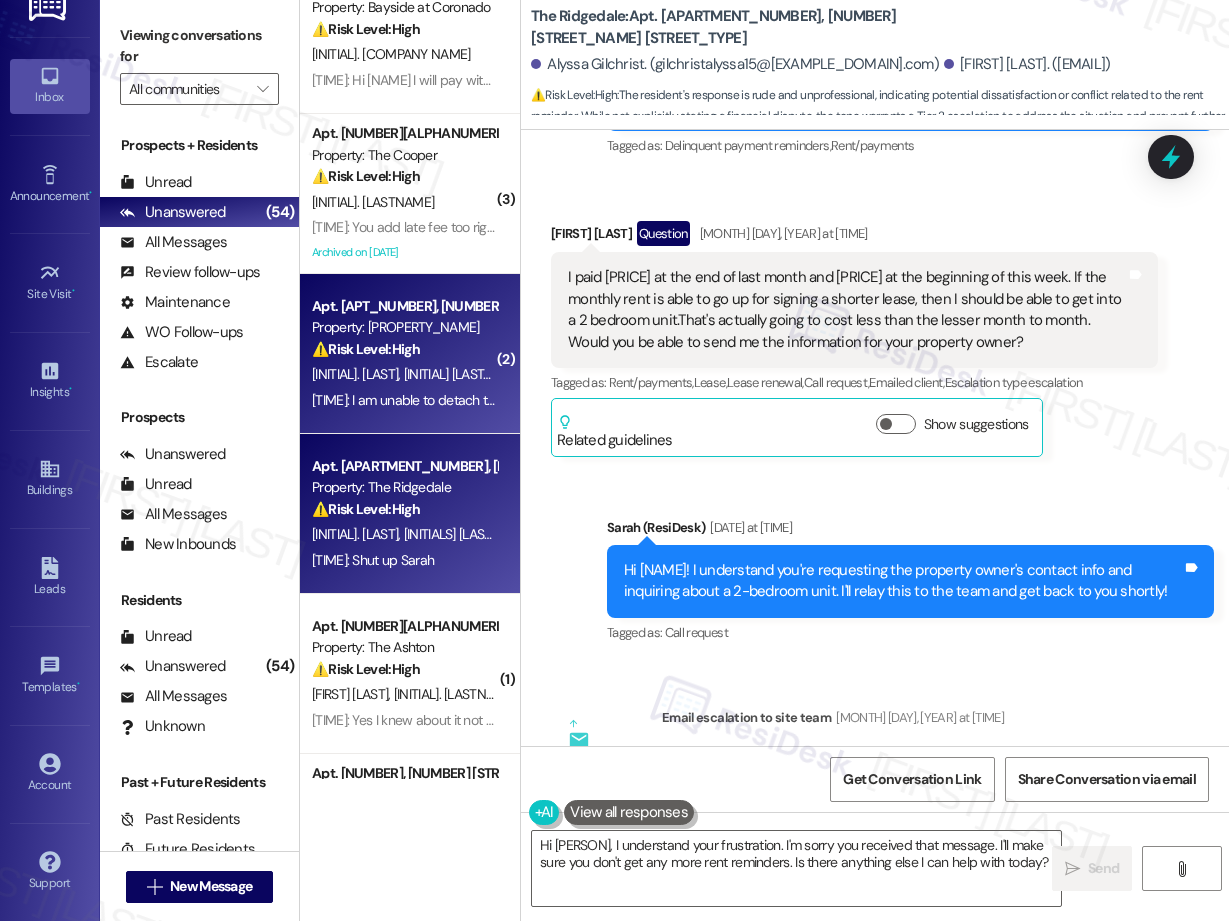 click on "[INITIAL]. [LAST]" at bounding box center (358, 374) 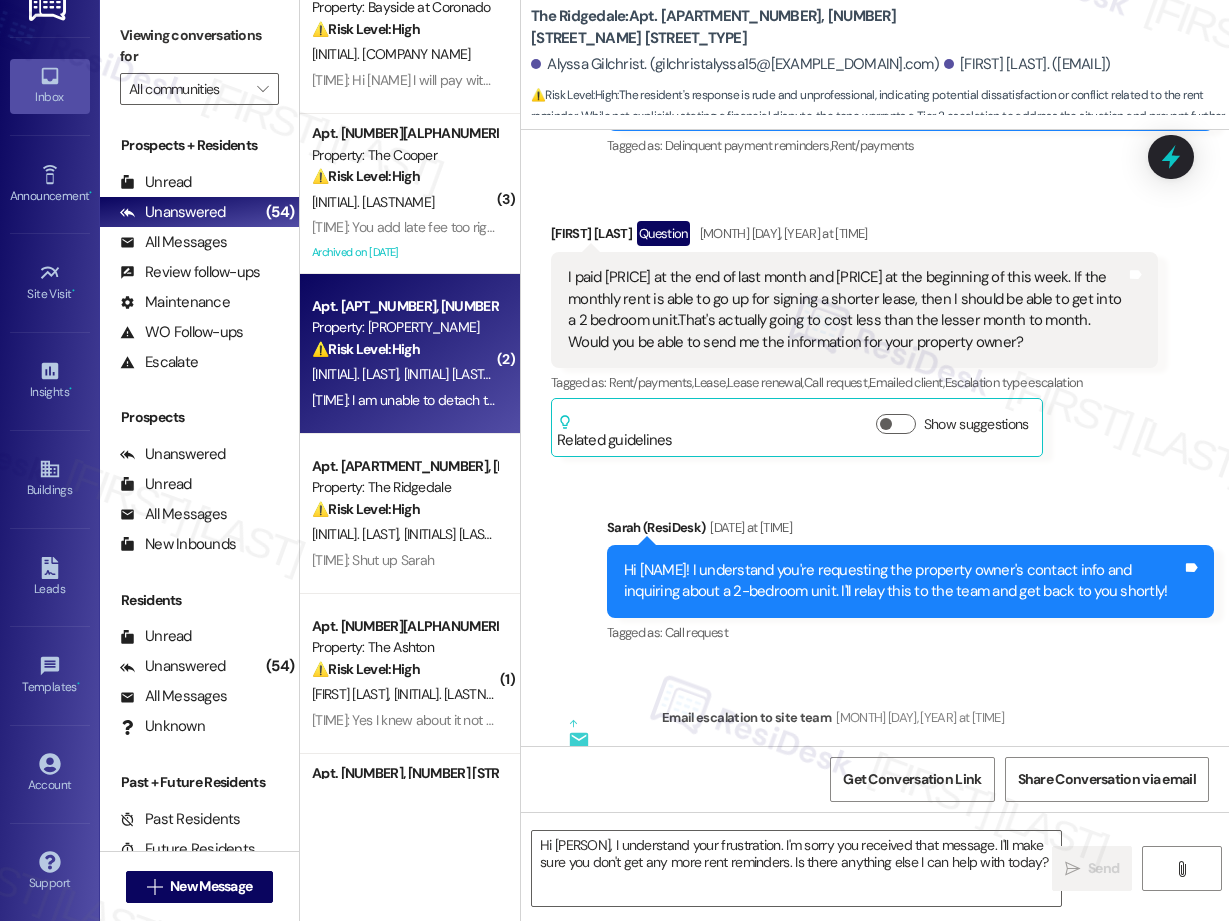 scroll, scrollTop: 1165, scrollLeft: 0, axis: vertical 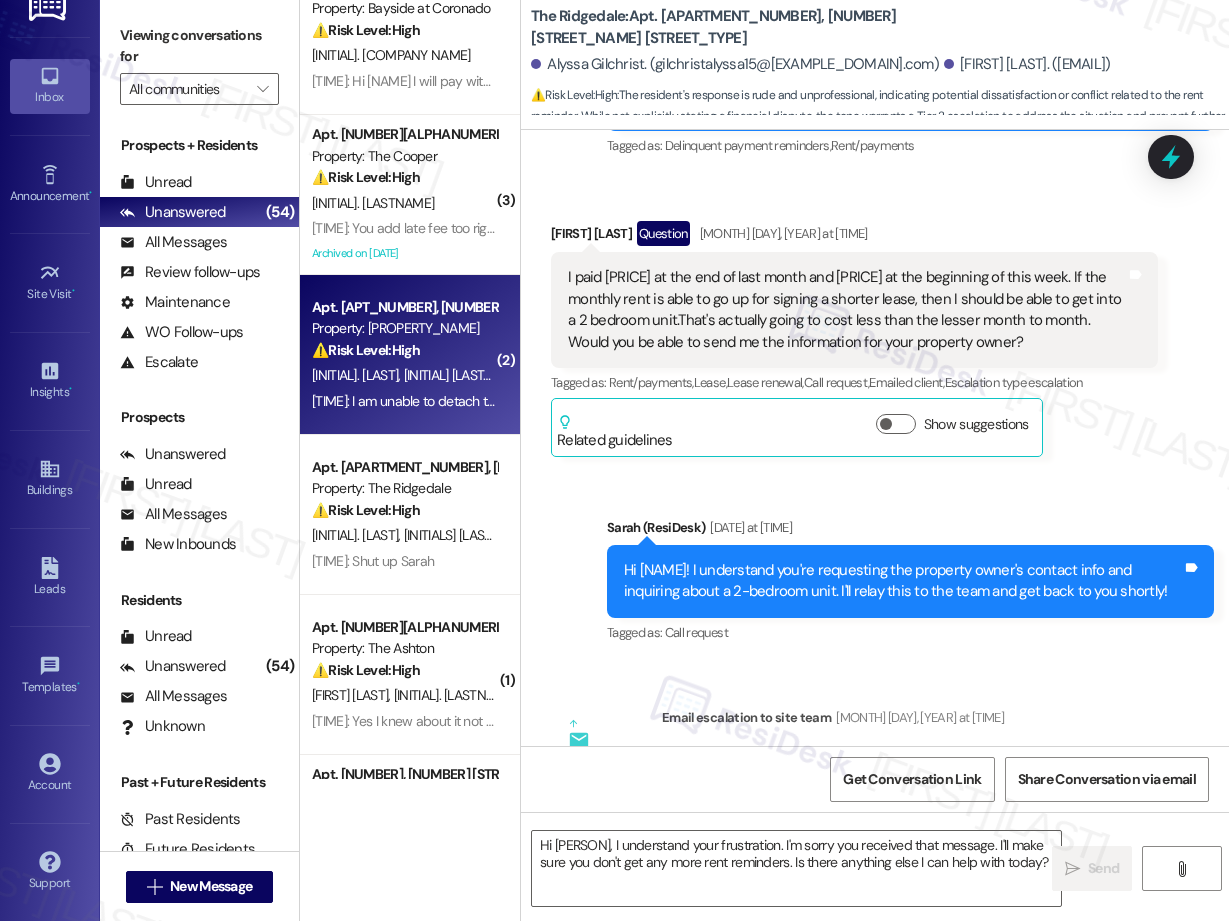 type on "Fetching suggested responses. Please feel free to read through the conversation in the meantime." 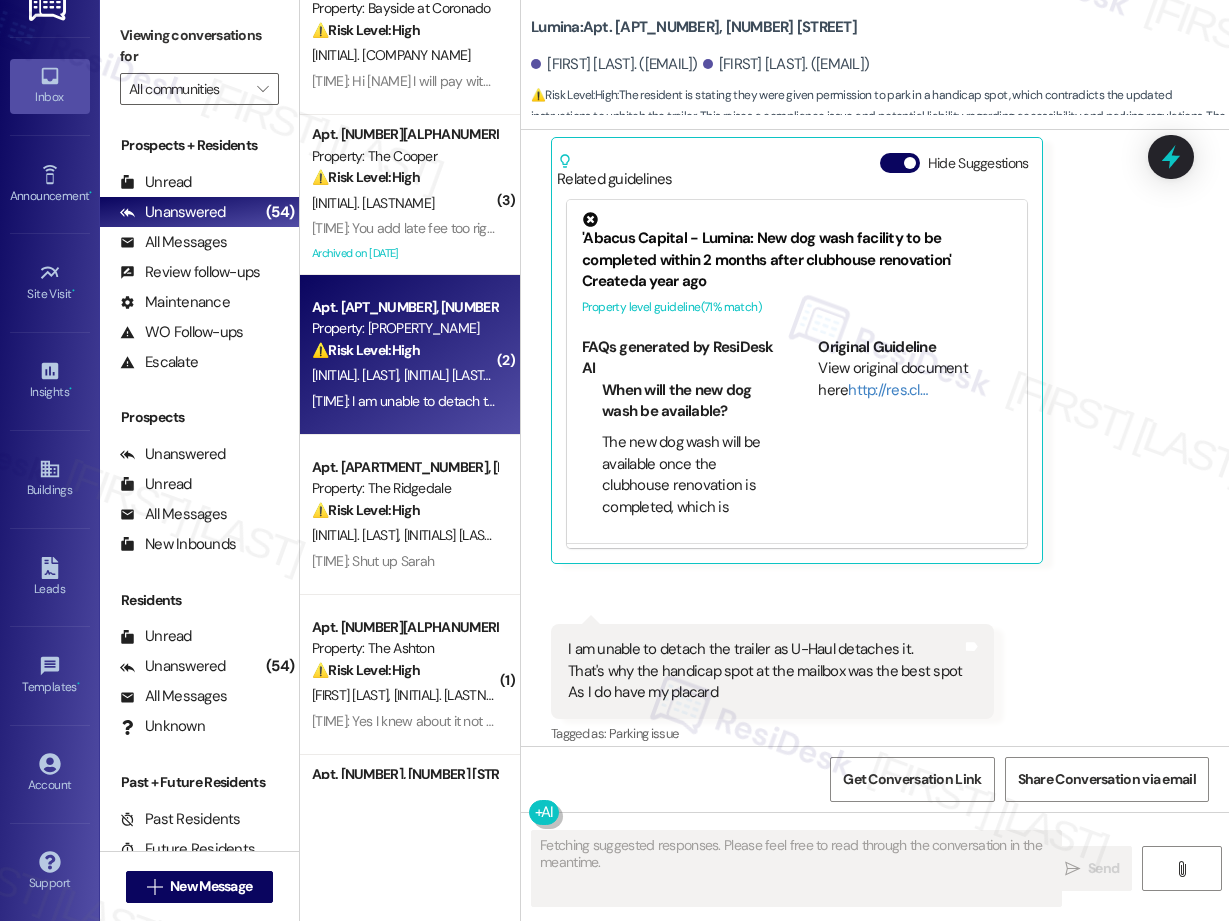 scroll, scrollTop: 7907, scrollLeft: 0, axis: vertical 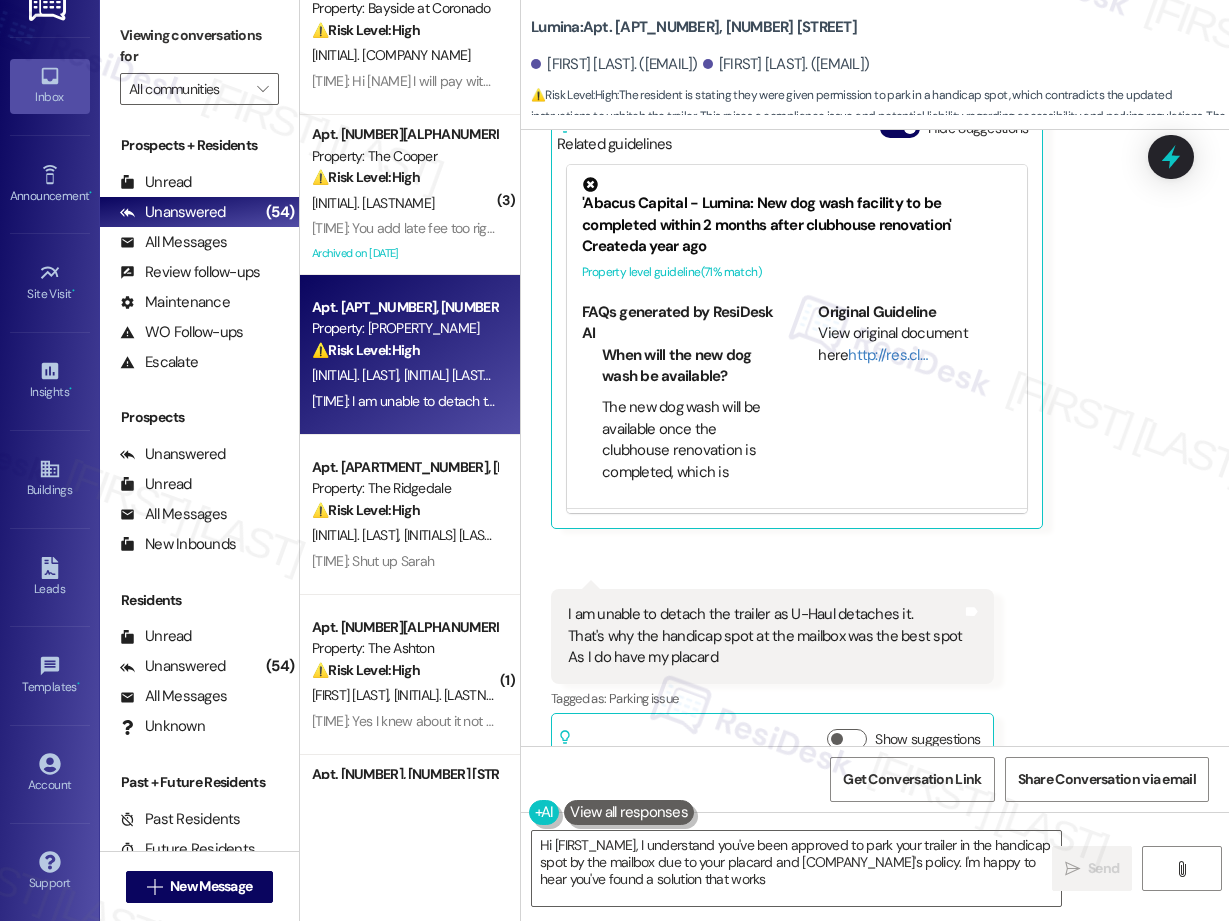 type on "Hi {{first_name}}, I understand you've been approved to park your trailer in the handicap spot by the mailbox due to your placard and U-Haul's policy. I'm happy to hear you've found a solution that works!" 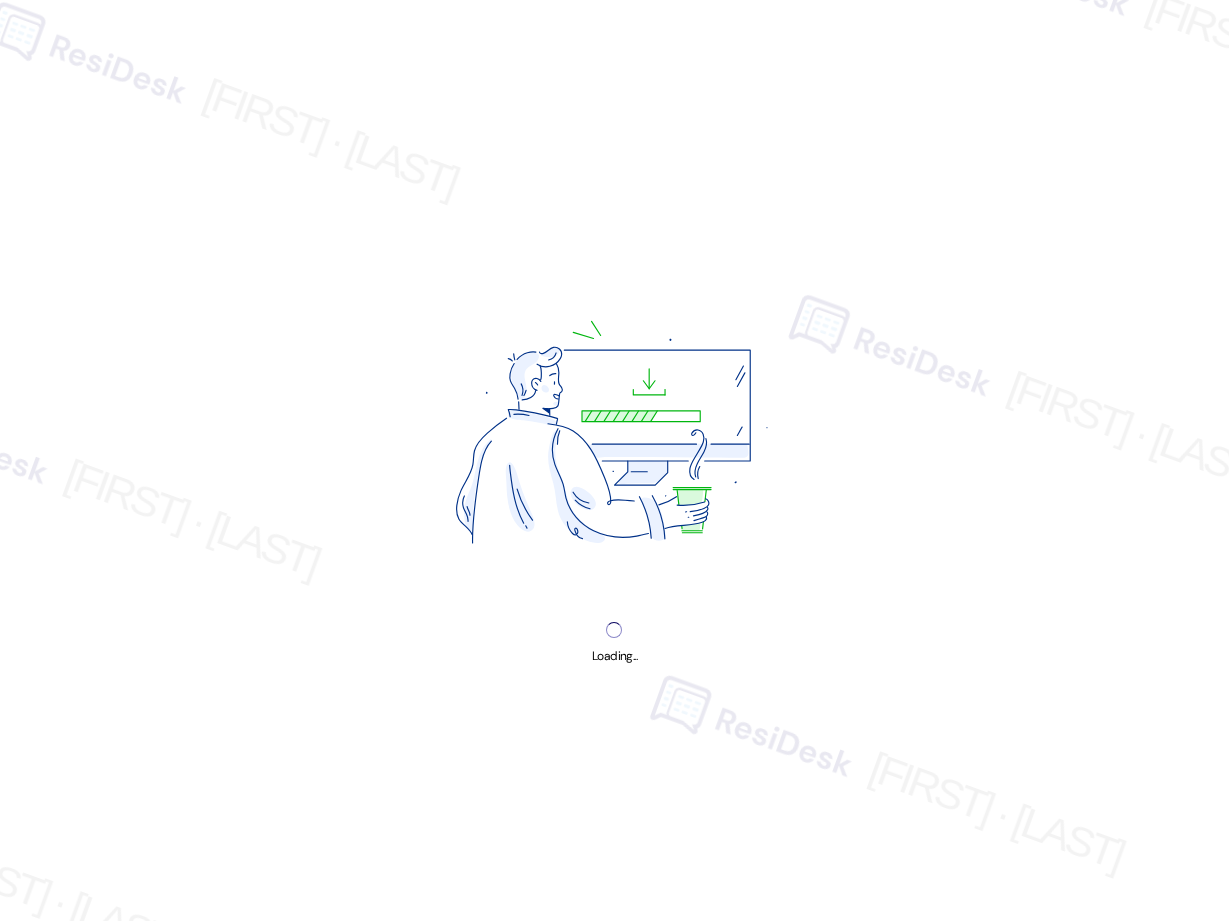 scroll, scrollTop: 0, scrollLeft: 0, axis: both 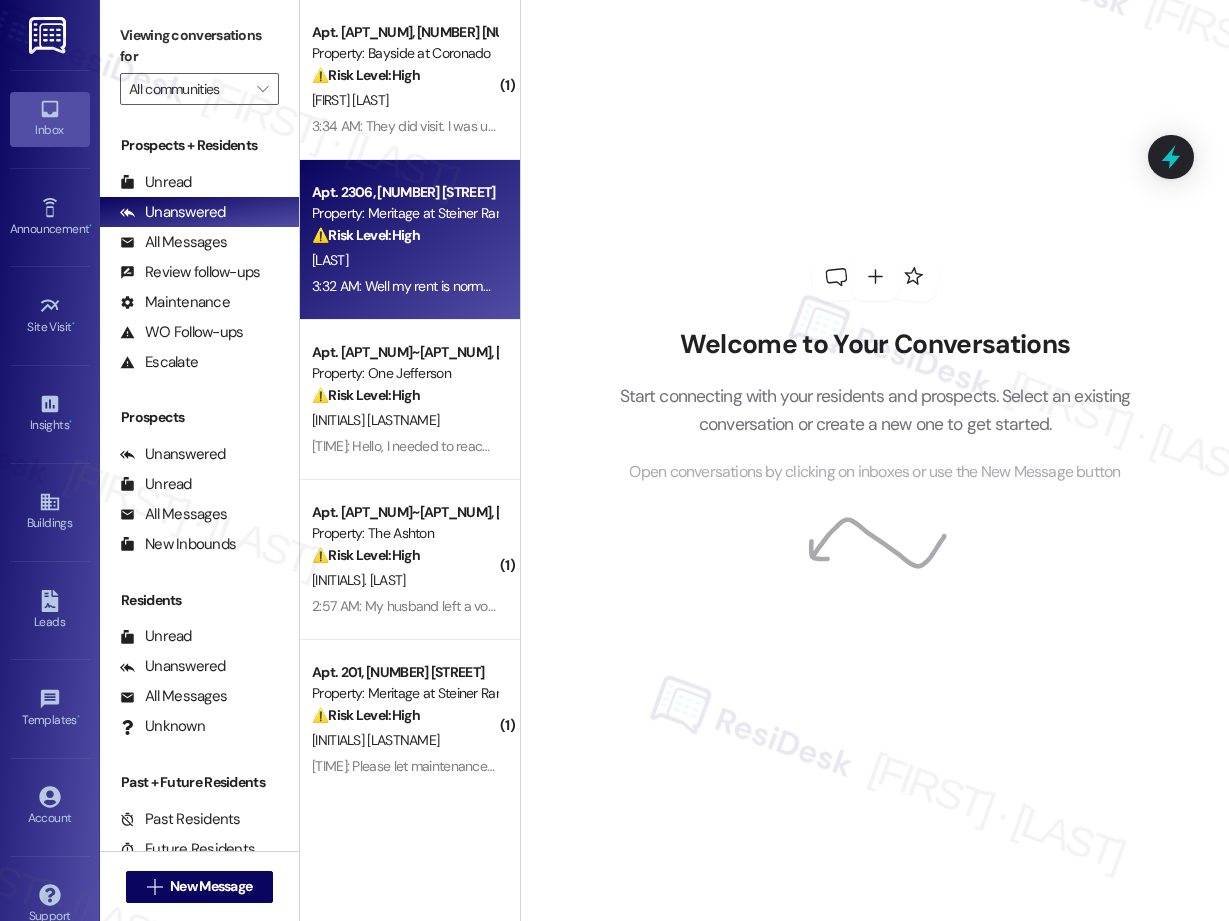 click on "⚠️  Risk Level:  High The resident is questioning a significant increase in their rent amount, indicating a financial concern that needs investigation. This could be due to a billing error or other financial issue that requires urgent attention." at bounding box center (404, 235) 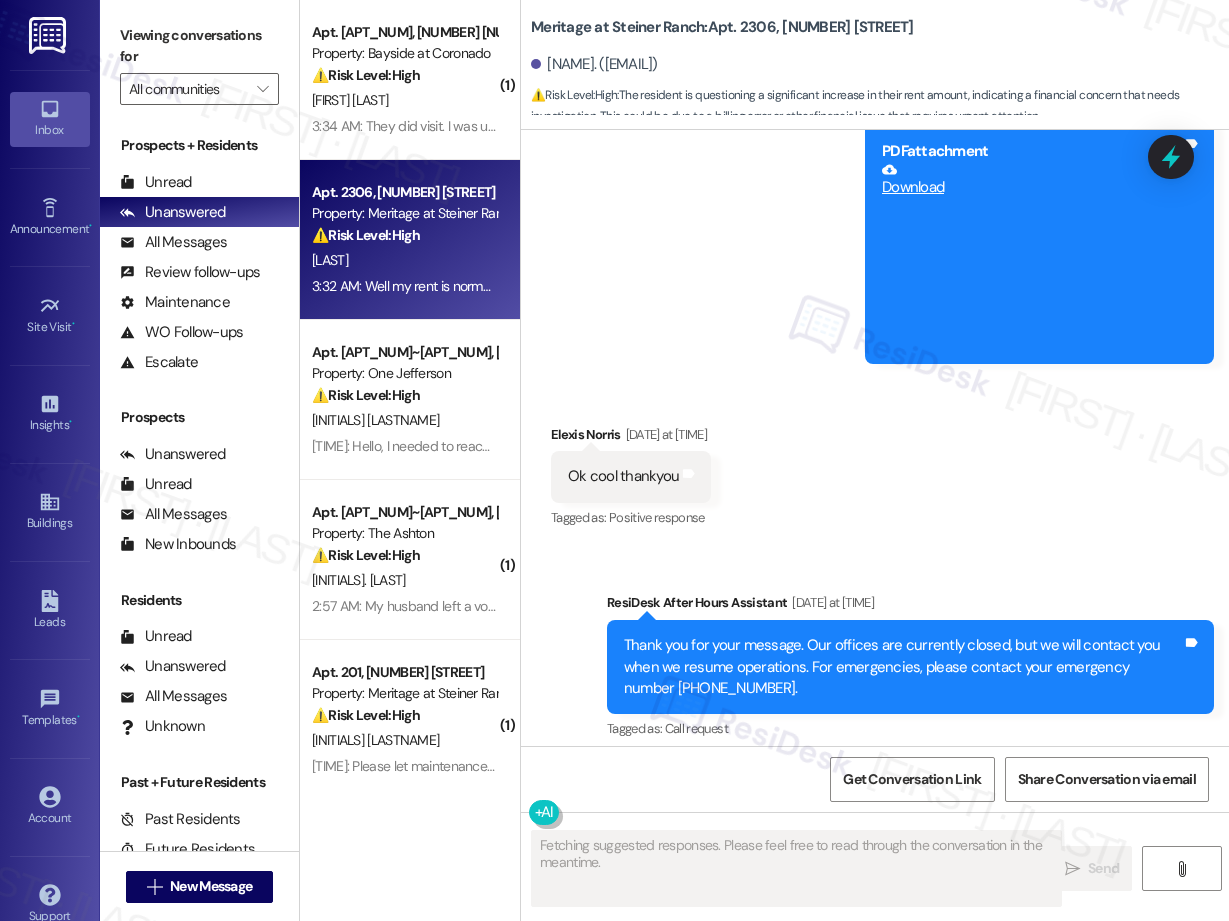 scroll, scrollTop: 14236, scrollLeft: 0, axis: vertical 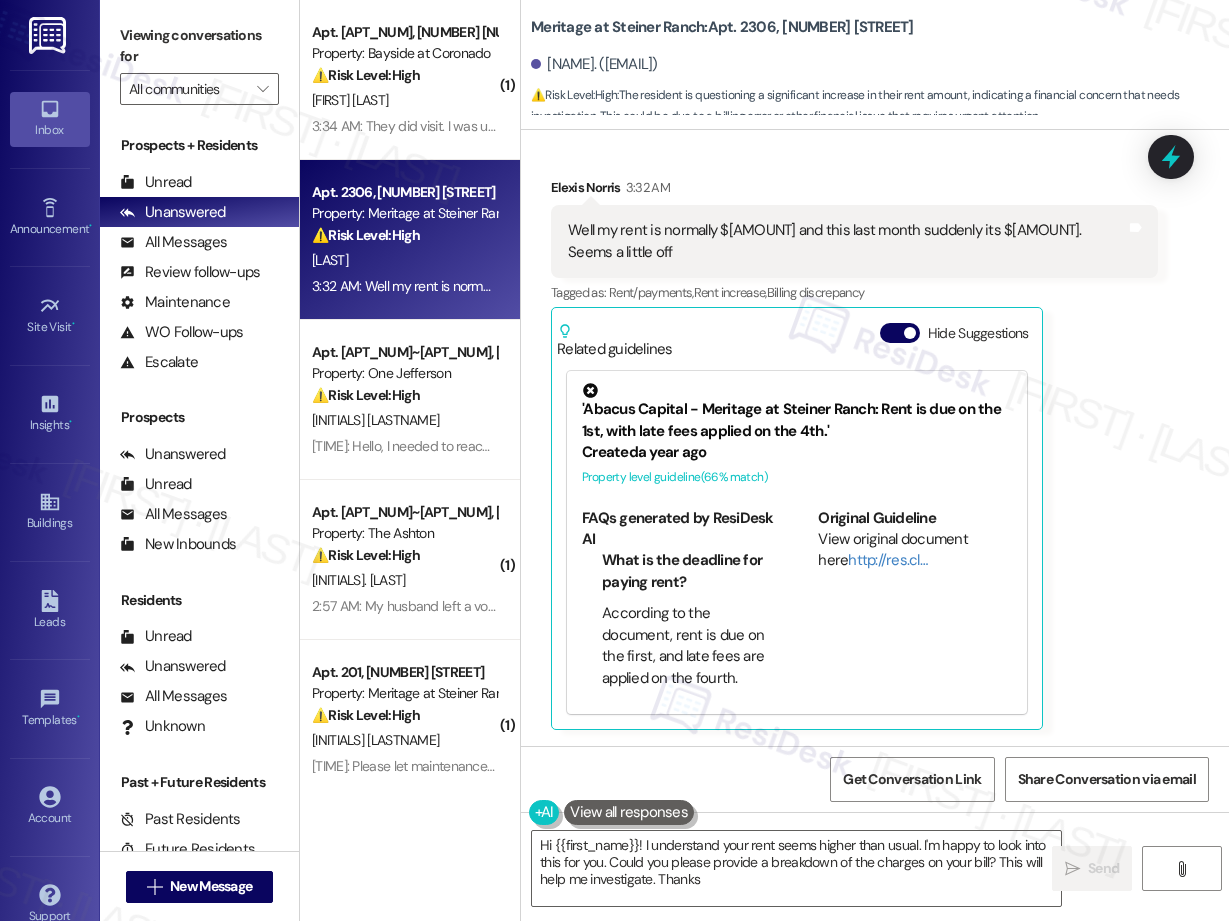 type on "Hi {{first_name}}! I understand your rent seems higher than usual. I'm happy to look into this for you. Could you please provide a breakdown of the charges on your bill? This will help me investigate. Thanks!" 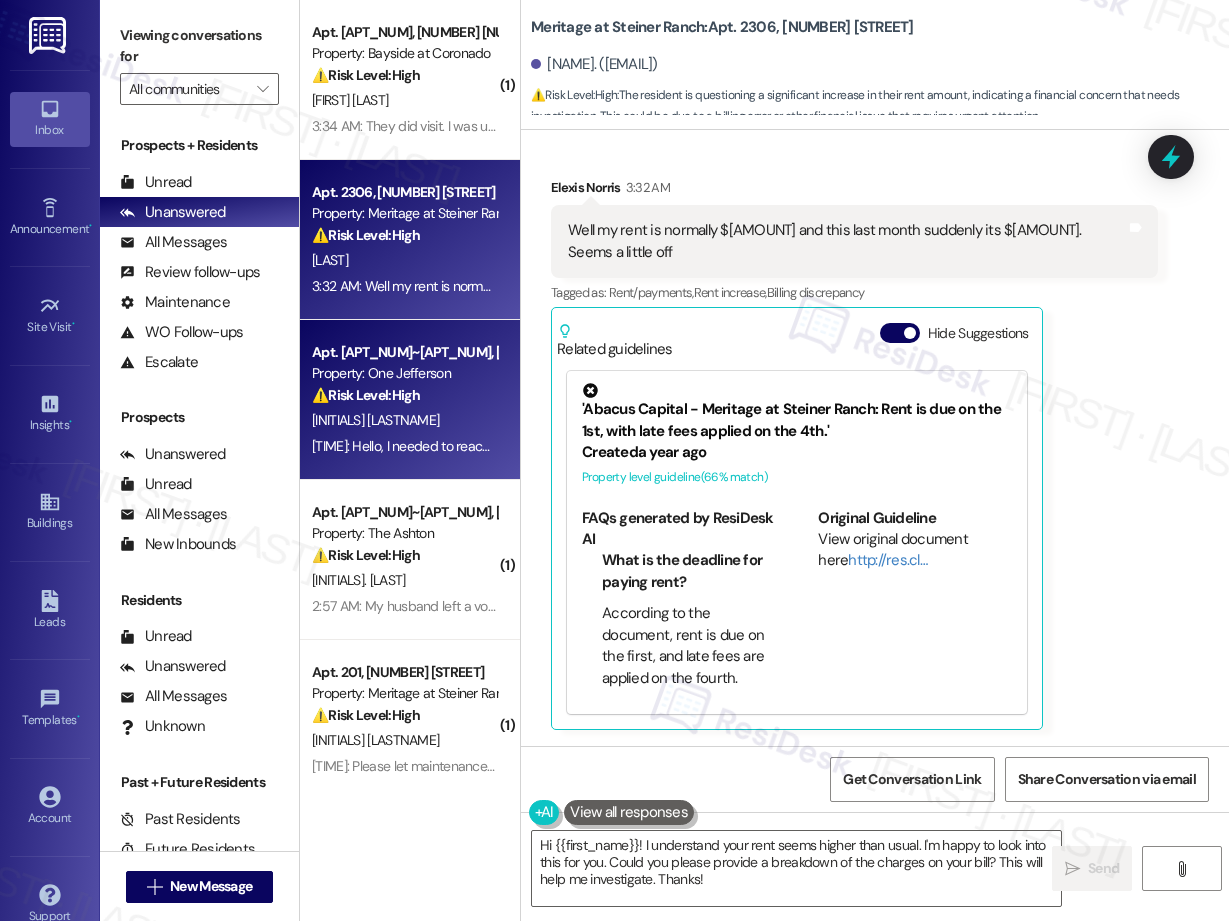 click on "⚠️  Risk Level:  High The resident is requesting to end their lease early due to financial hardship following a death in the family. This involves financial concerns (past due rent, lease break fee) and a potential non-renewal situation, requiring calculation of fees and potential risk mitigation." at bounding box center [404, 395] 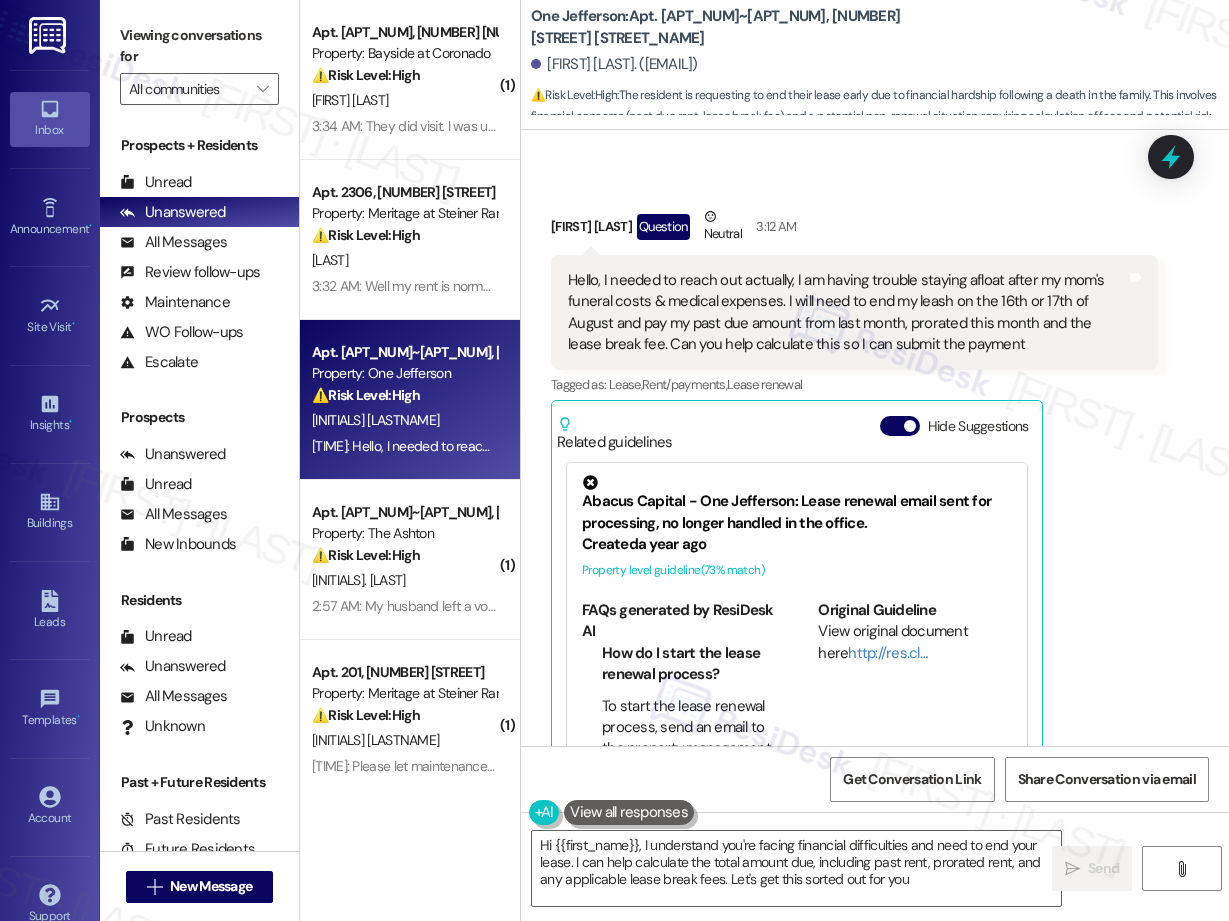scroll, scrollTop: 5280, scrollLeft: 0, axis: vertical 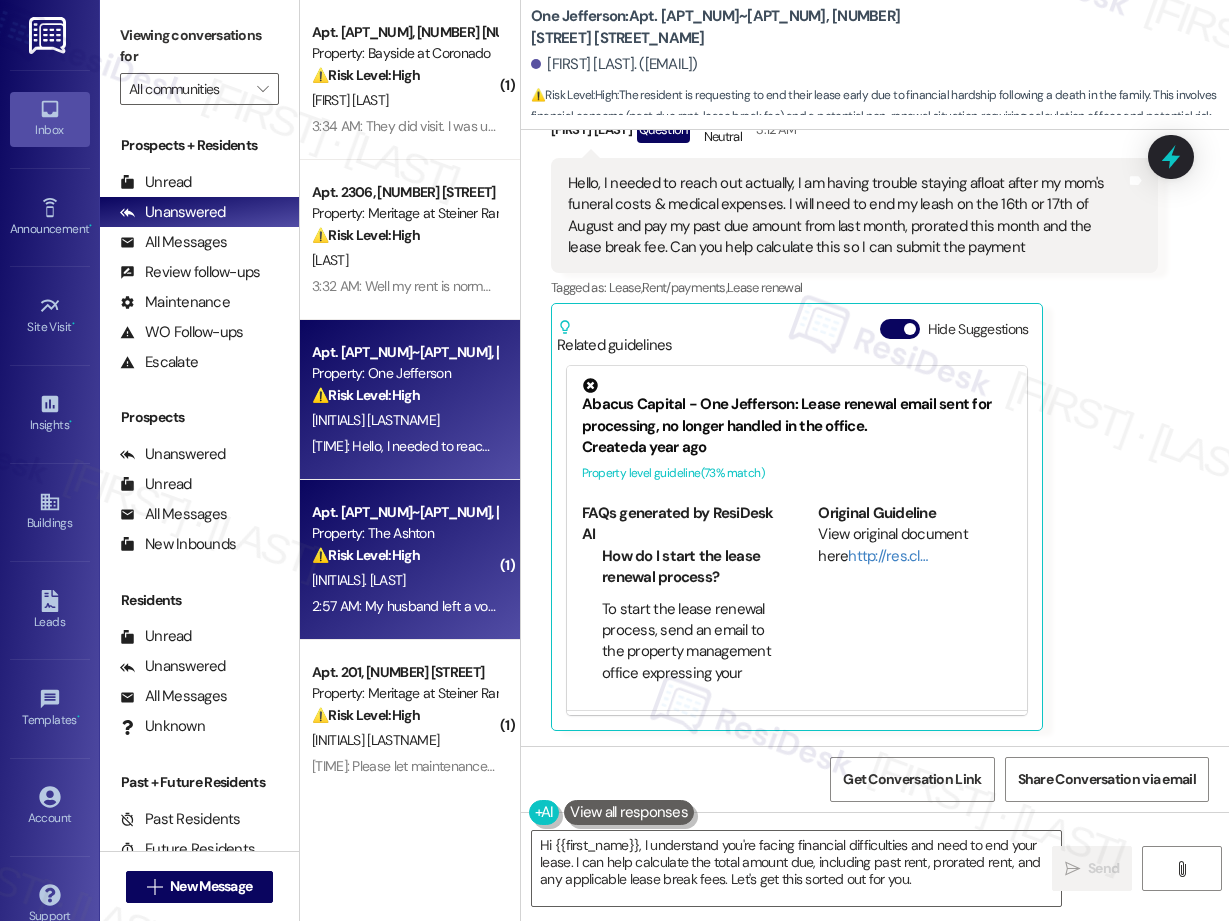 click on "⚠️  Risk Level:  High" at bounding box center (366, 555) 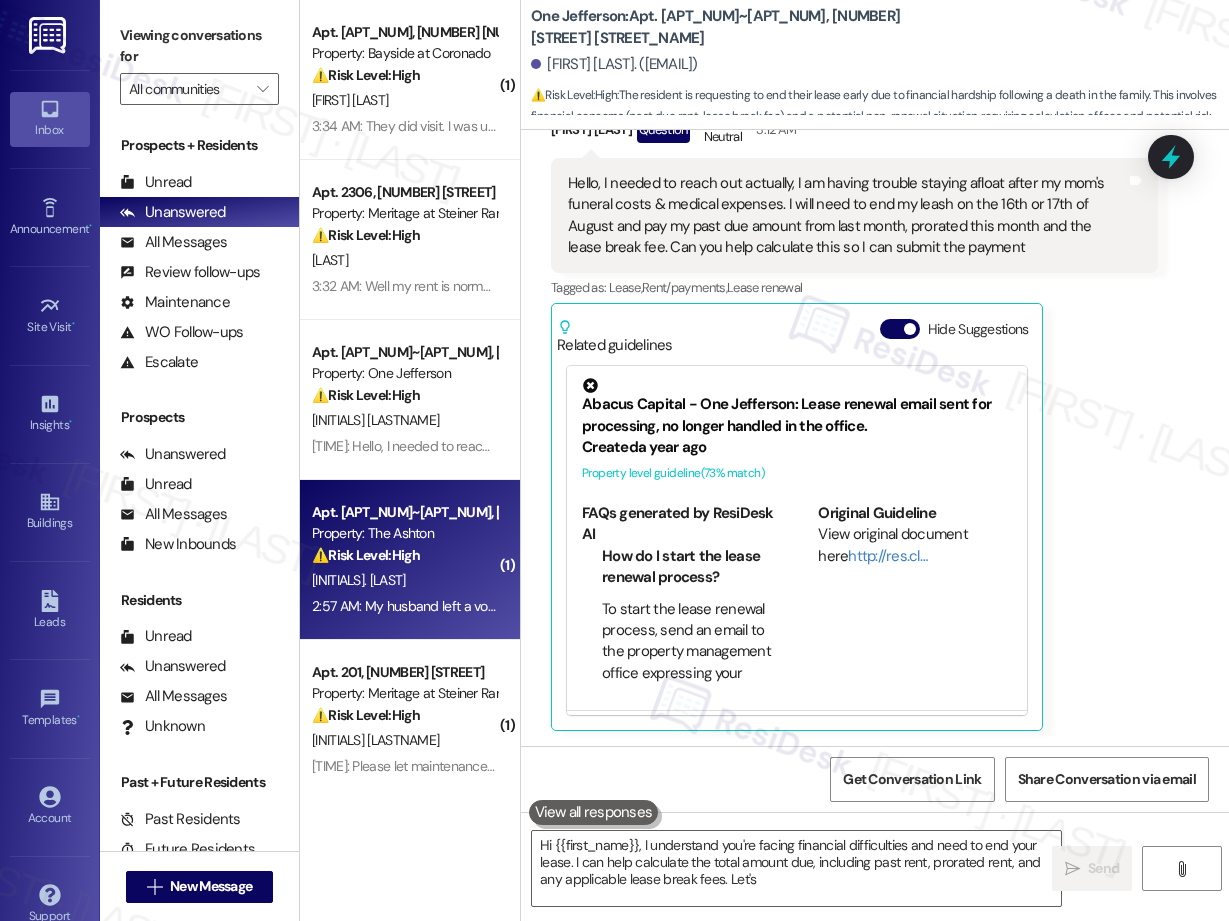 type on "Hi {{first_name}}, I understand you're facing financial difficulties and need to end your lease. I can help calculate the total amount due, including past rent, prorated rent, and any applicable lease break fees. Let's get" 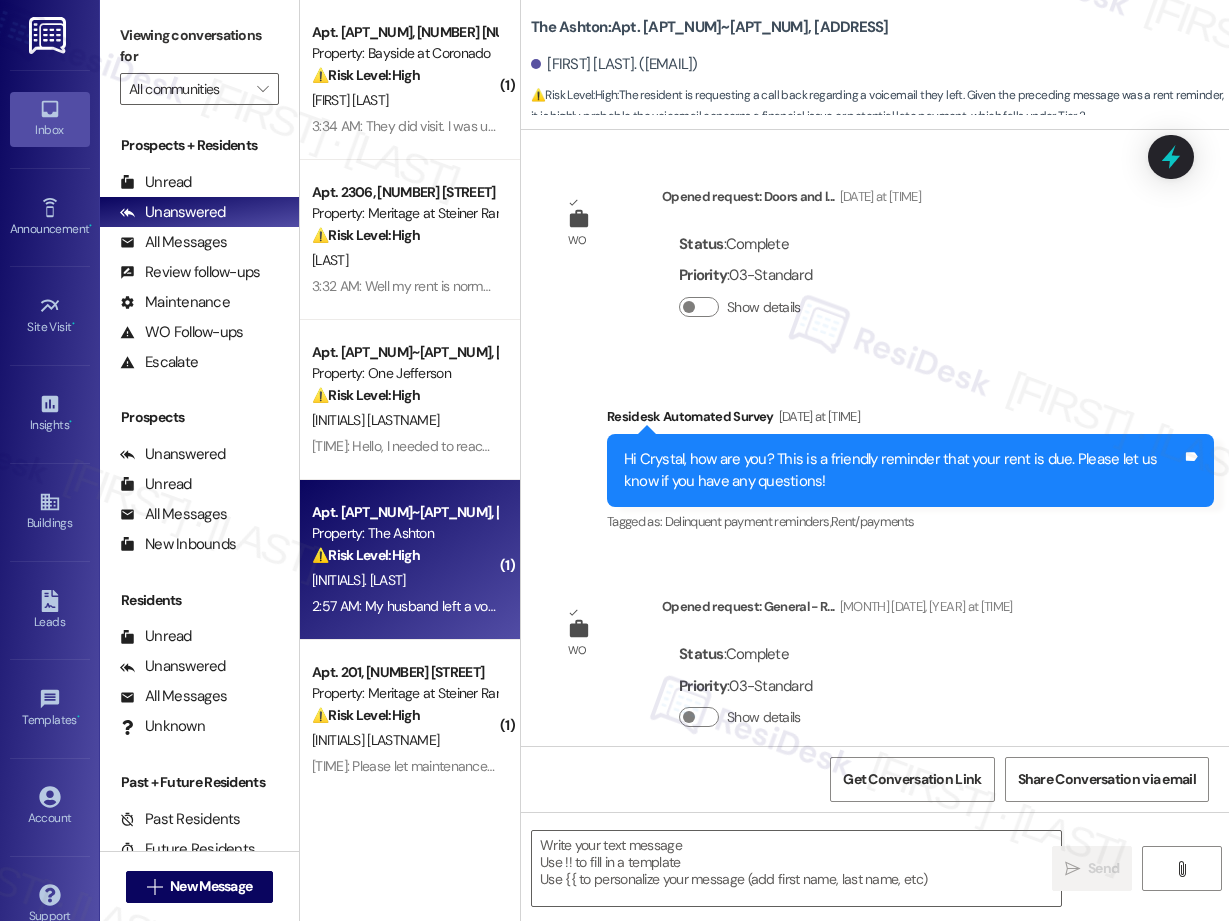 type on "Fetching suggested responses. Please feel free to read through the conversation in the meantime." 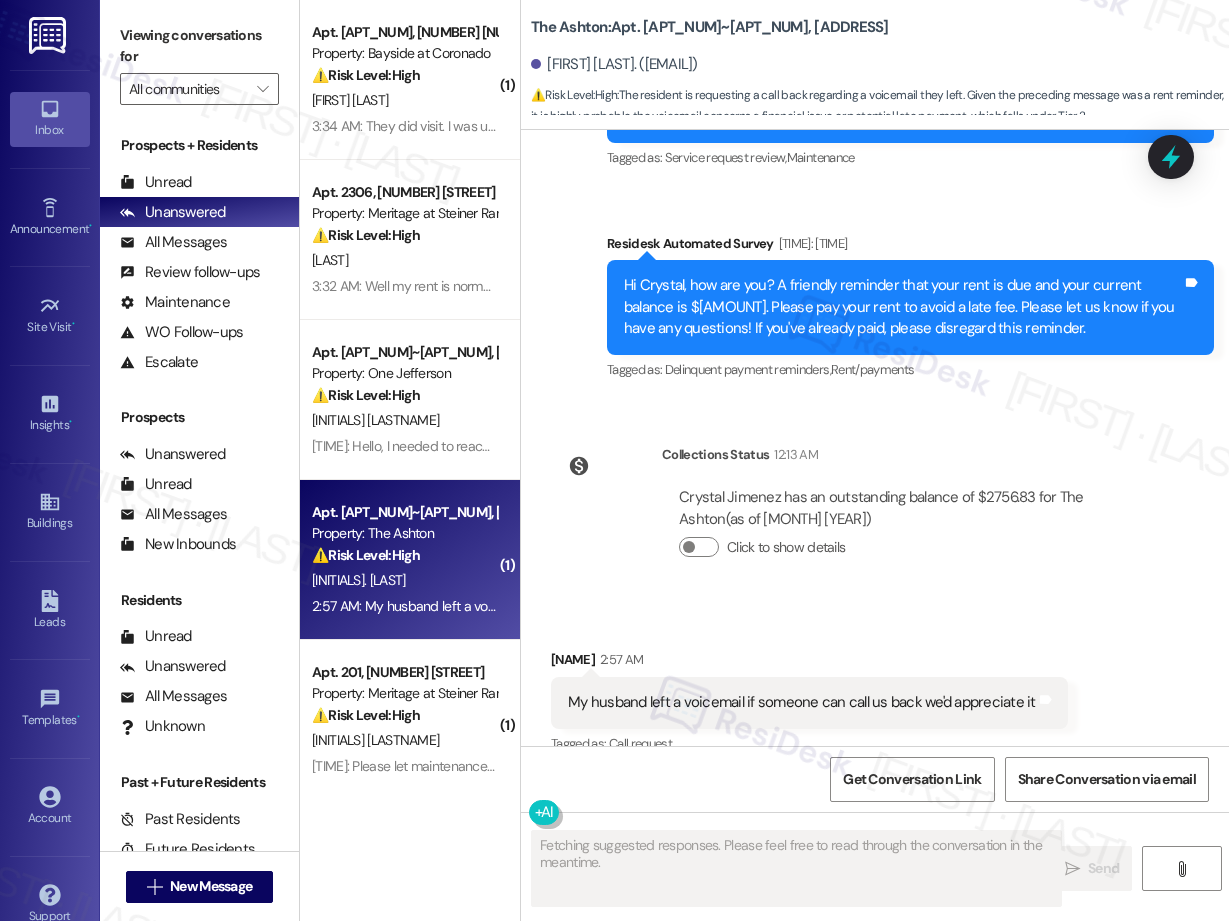 scroll, scrollTop: 2737, scrollLeft: 0, axis: vertical 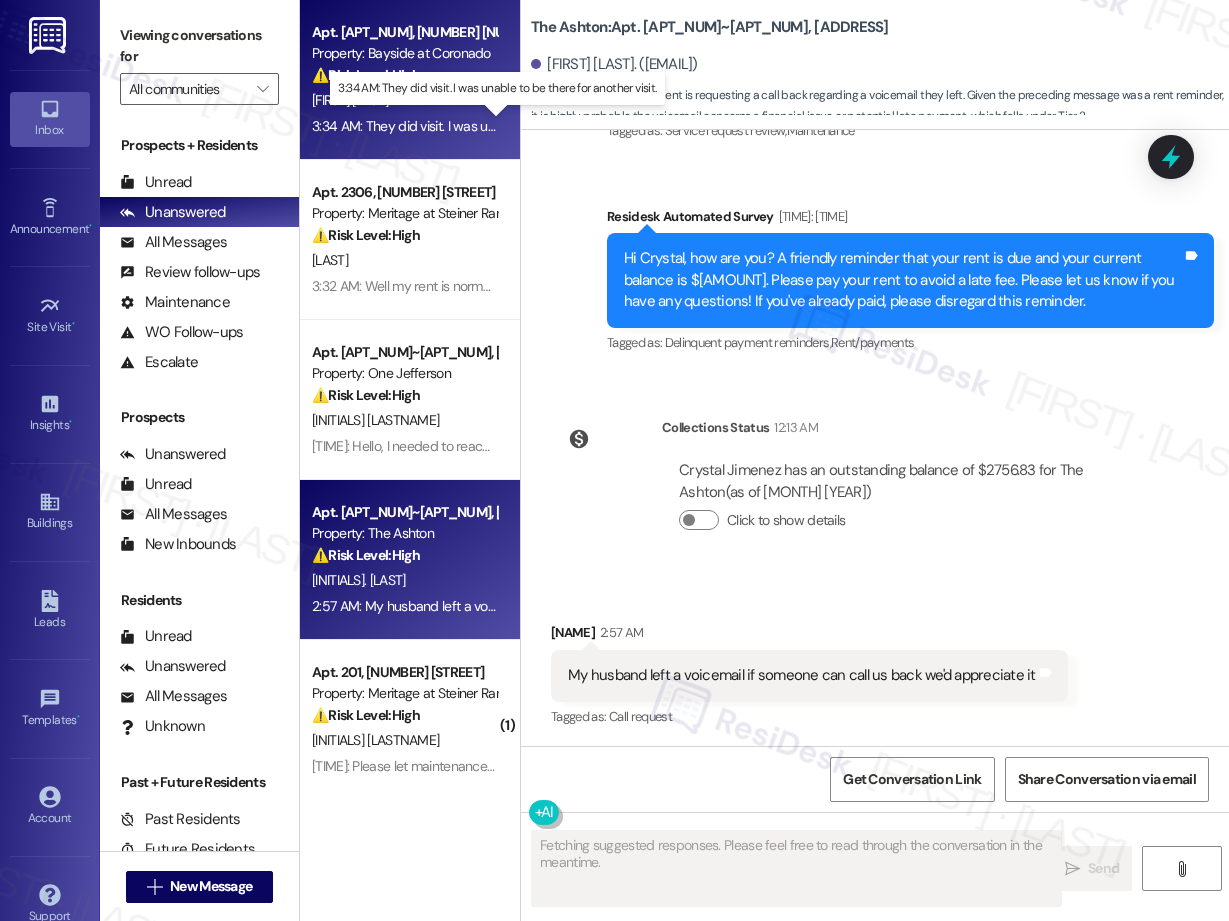 click on "[TIME]: They did visit. I was unable to be there for another visit. [TIME]: They did visit. I was unable to be there for another visit." at bounding box center (497, 126) 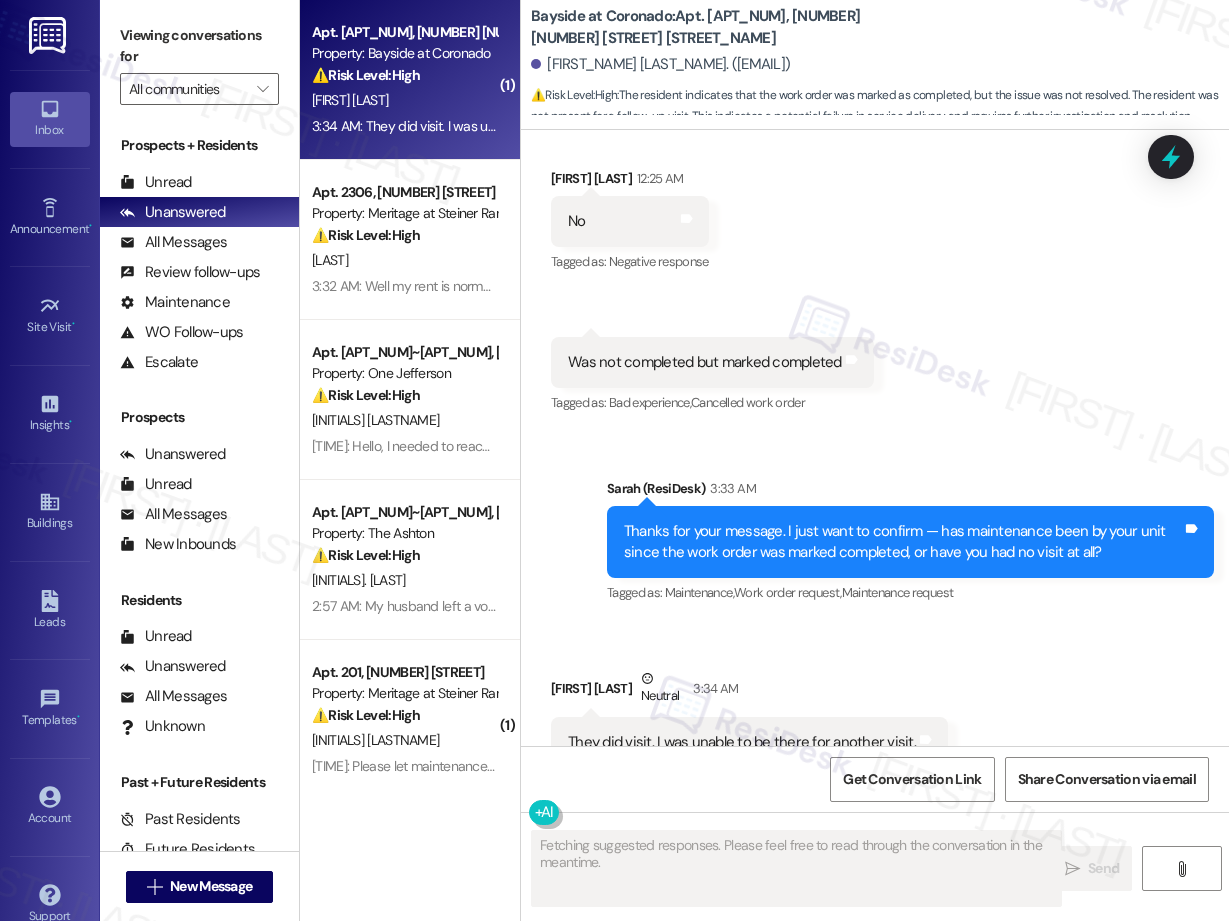 scroll, scrollTop: 3672, scrollLeft: 0, axis: vertical 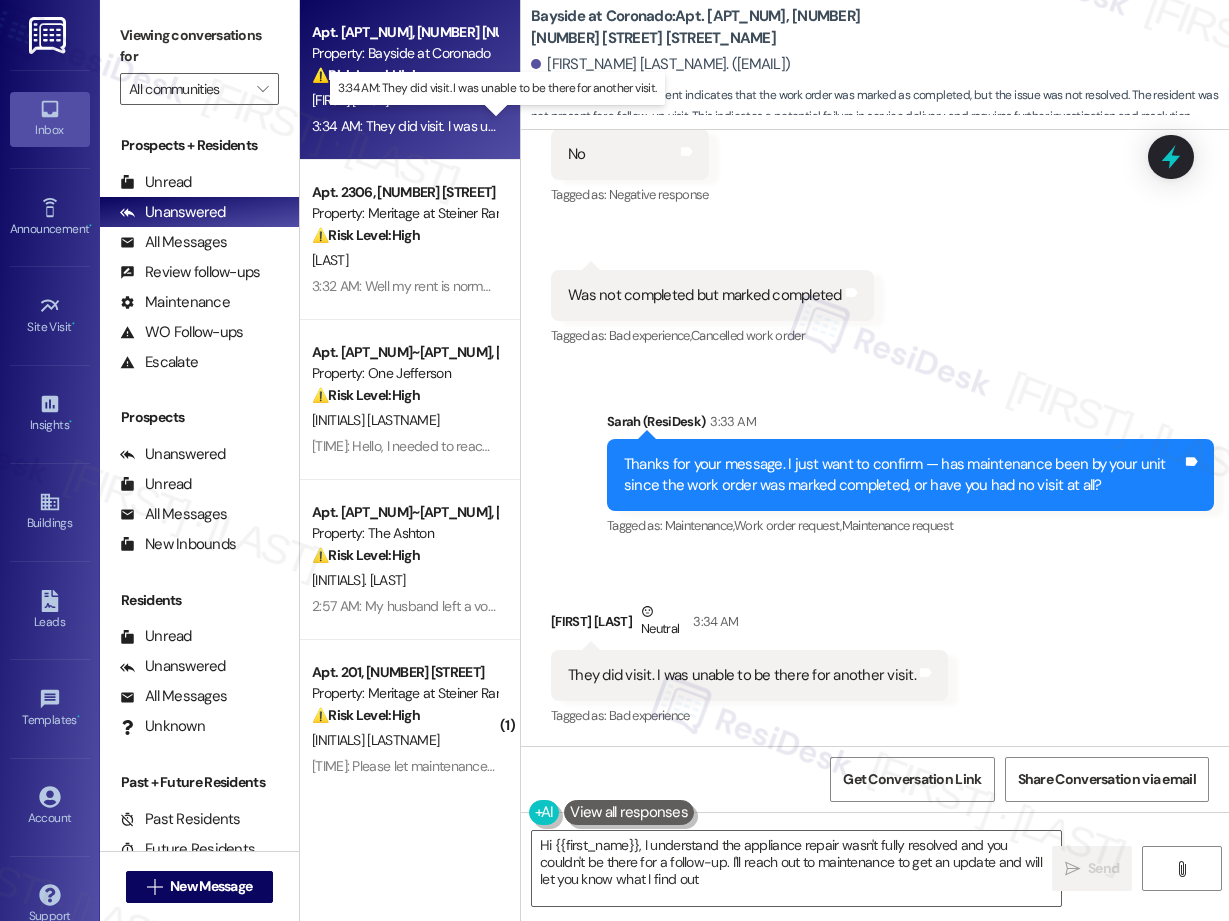 type on "Hi {{first_name}}, I understand the appliance repair wasn't fully resolved and you couldn't be there for a follow-up. I'll reach out to maintenance to get an update and will let you know what I find out!" 